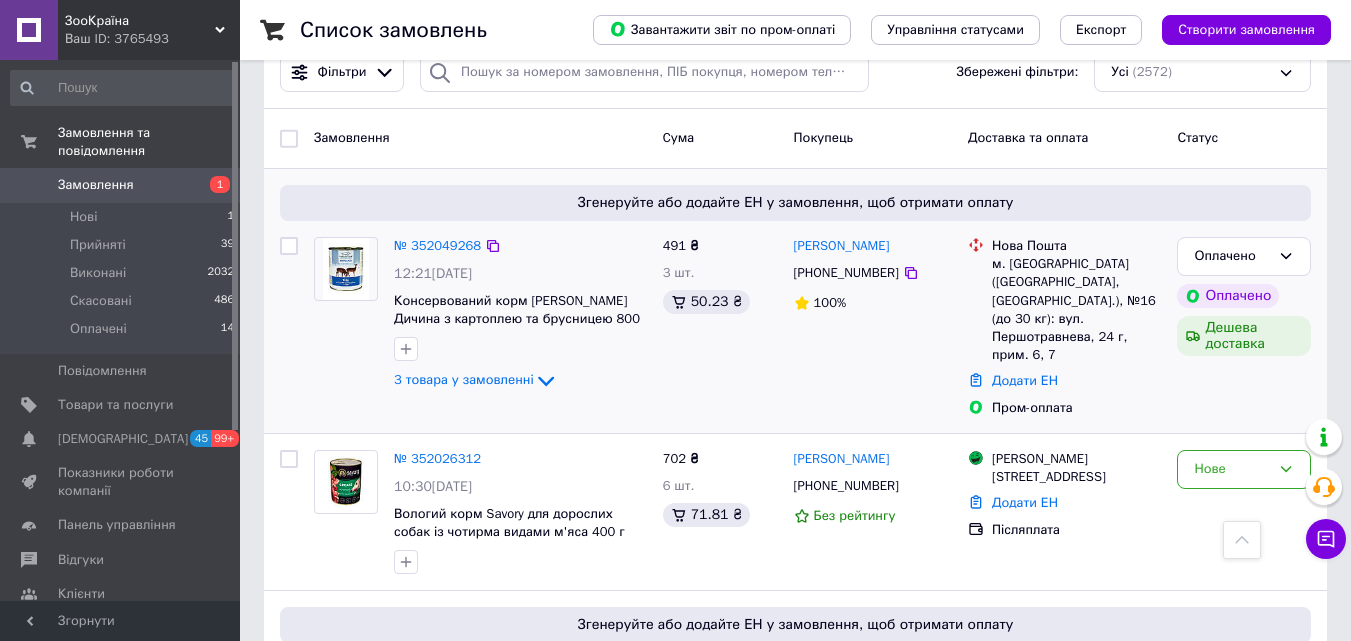 scroll, scrollTop: 200, scrollLeft: 0, axis: vertical 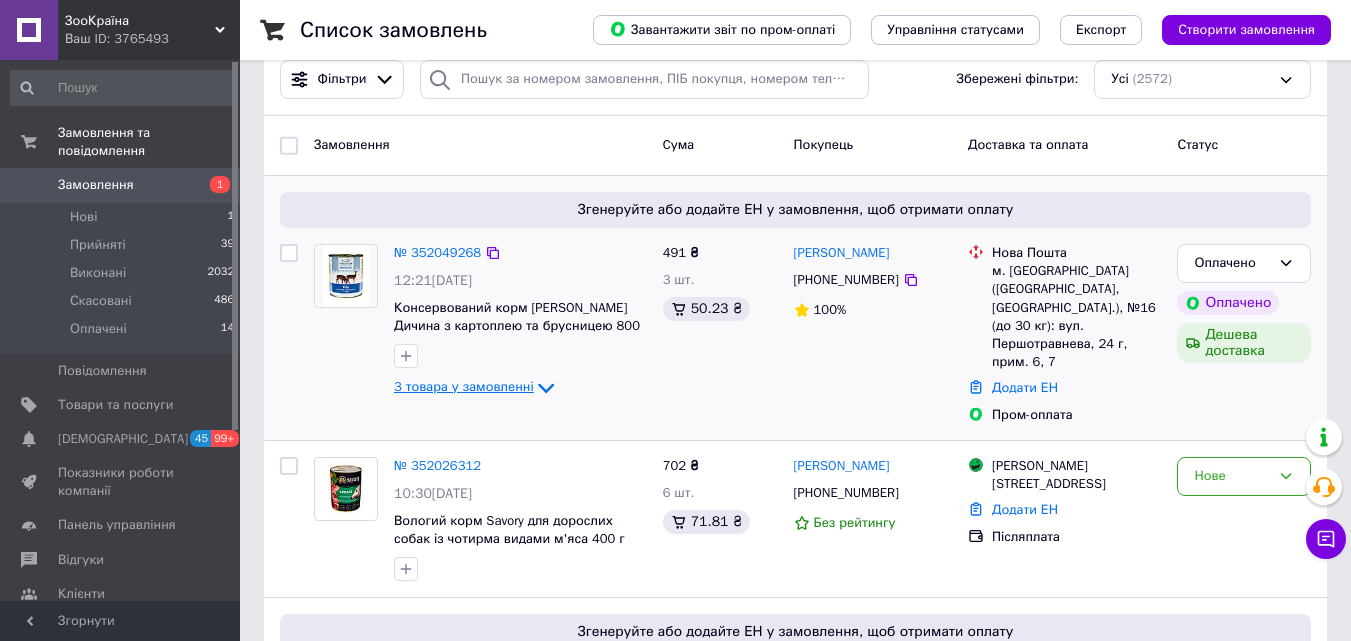 click 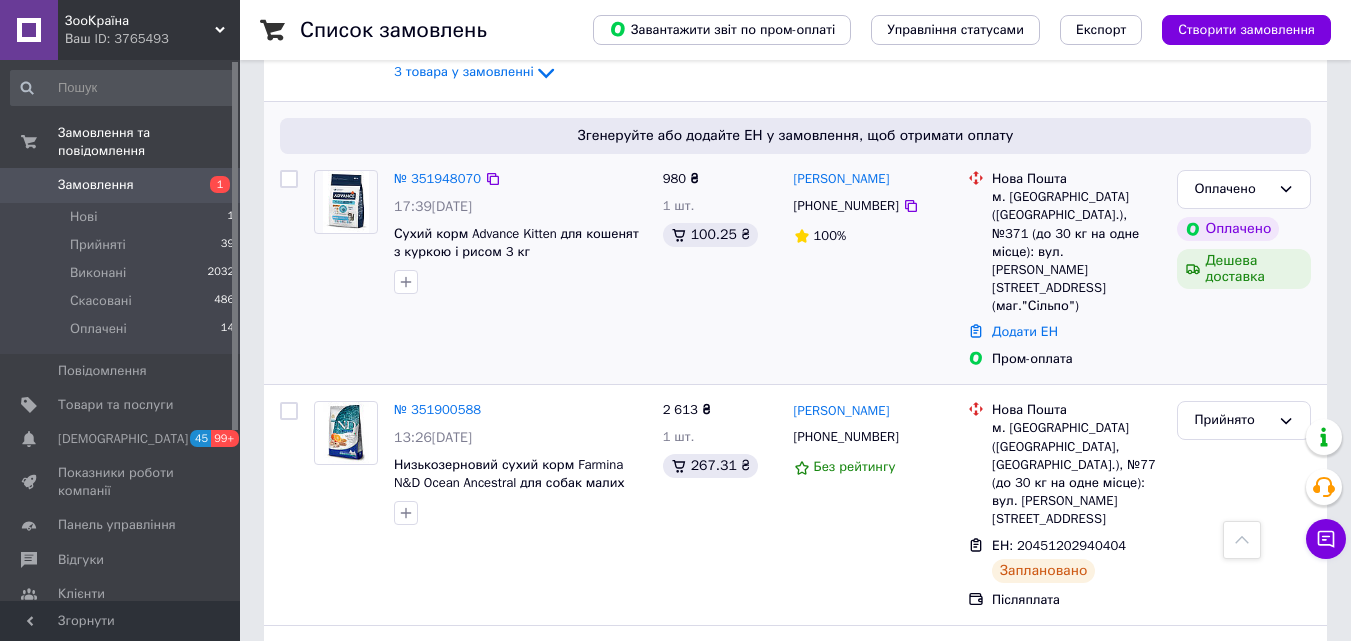 scroll, scrollTop: 1400, scrollLeft: 0, axis: vertical 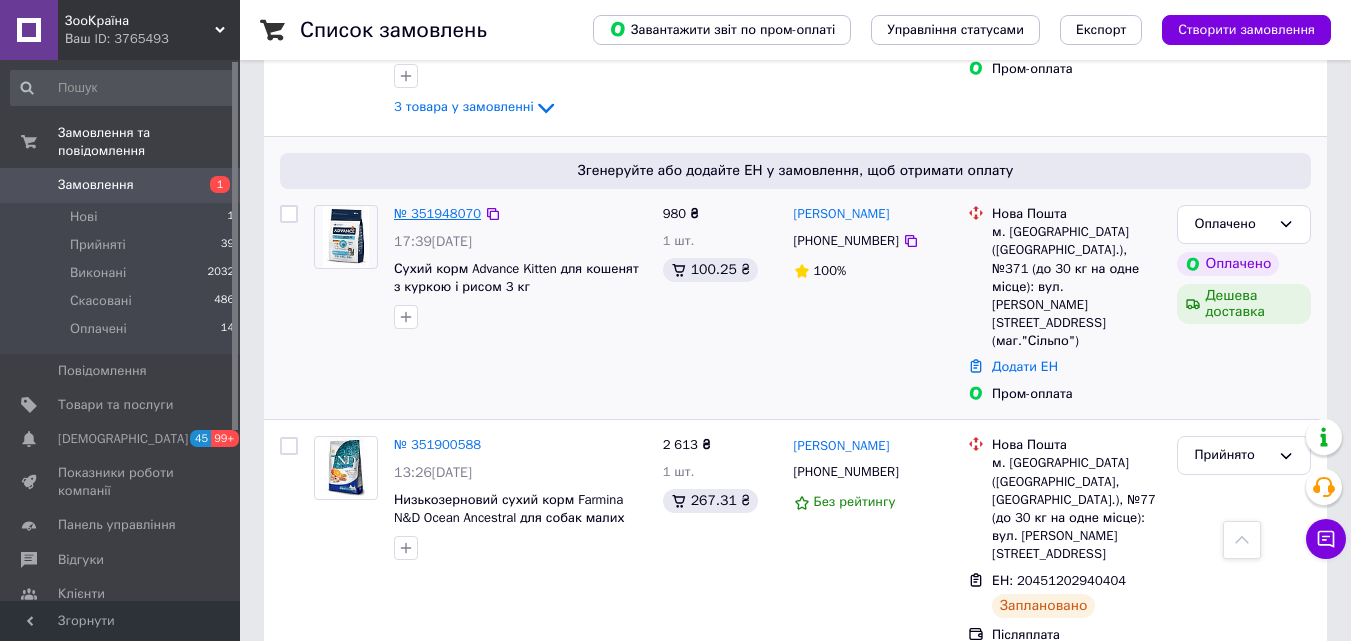 click on "№ 351948070" at bounding box center [437, 213] 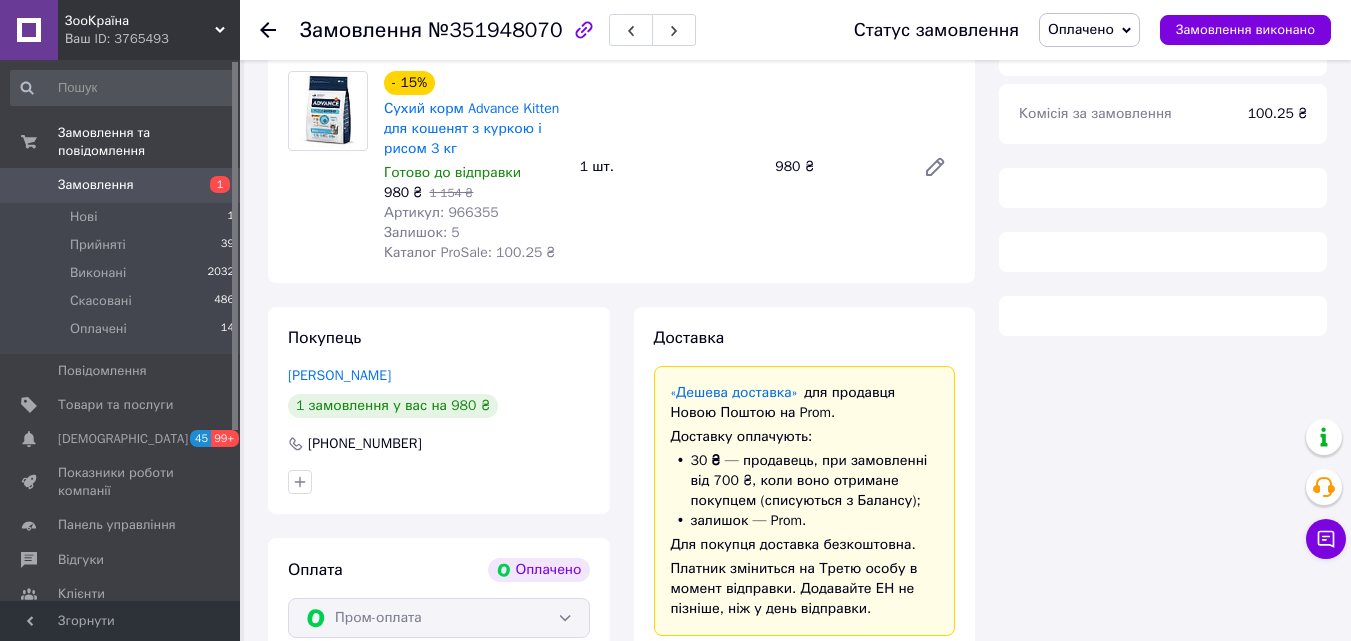 scroll, scrollTop: 93, scrollLeft: 0, axis: vertical 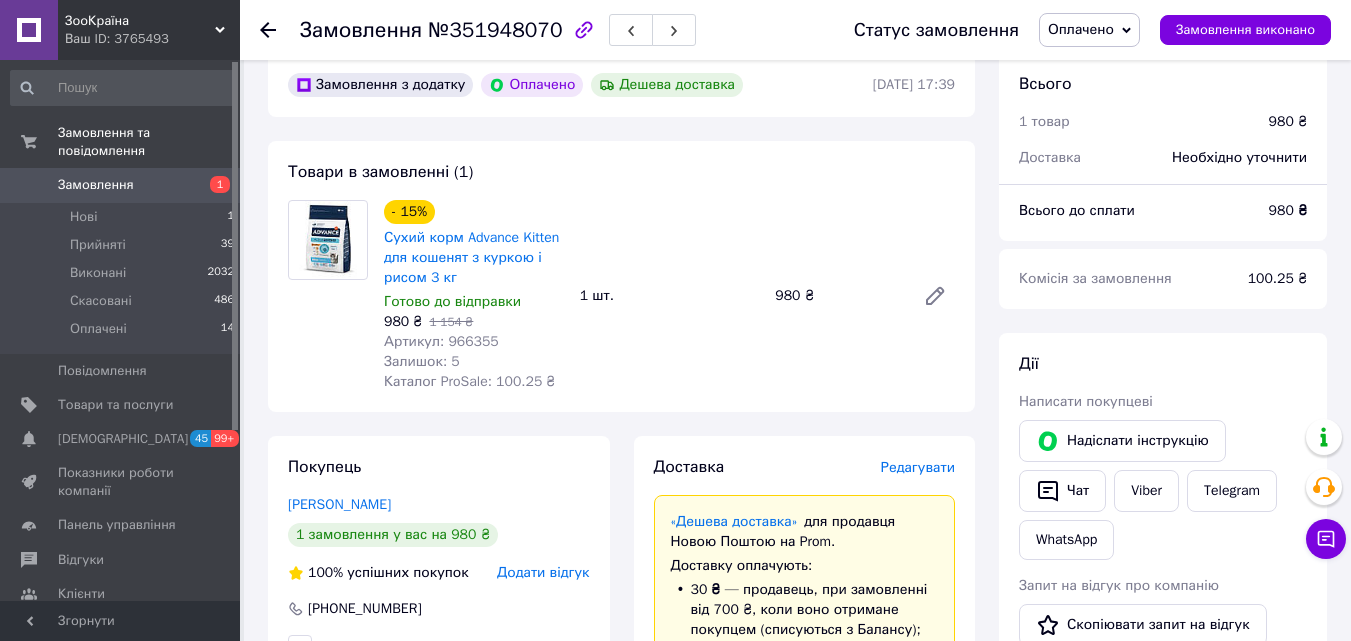 click on "Артикул: 966355" at bounding box center [441, 341] 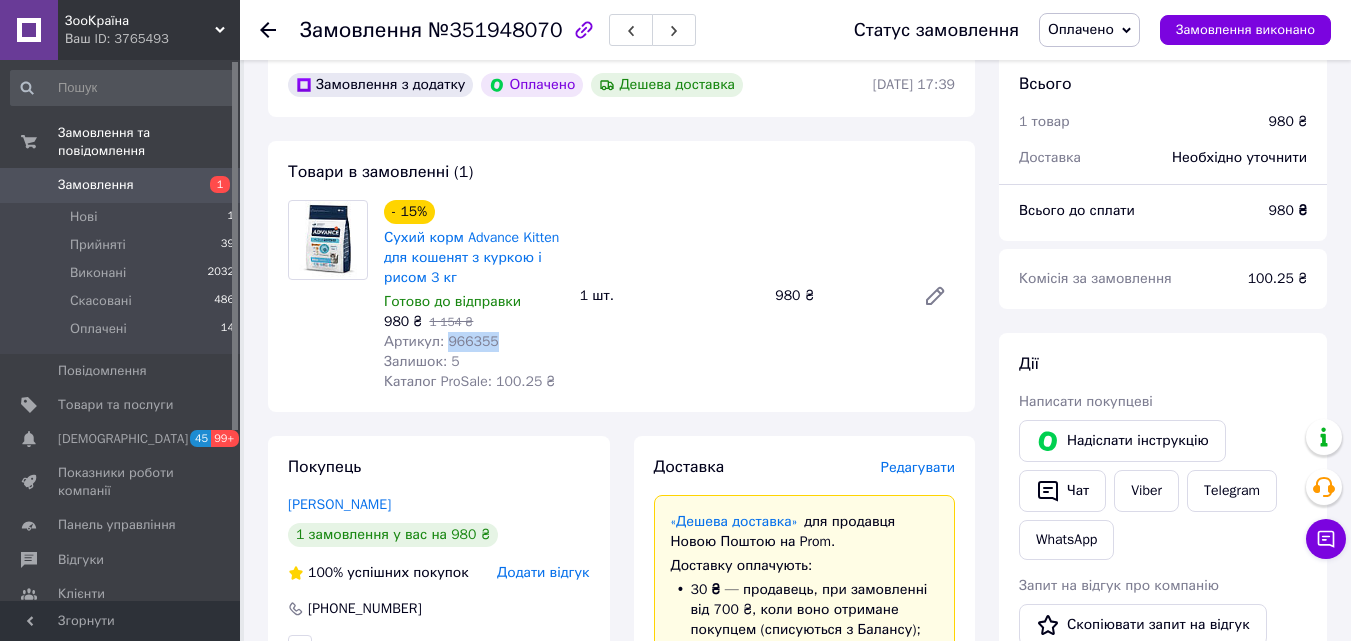 click on "Артикул: 966355" at bounding box center [441, 341] 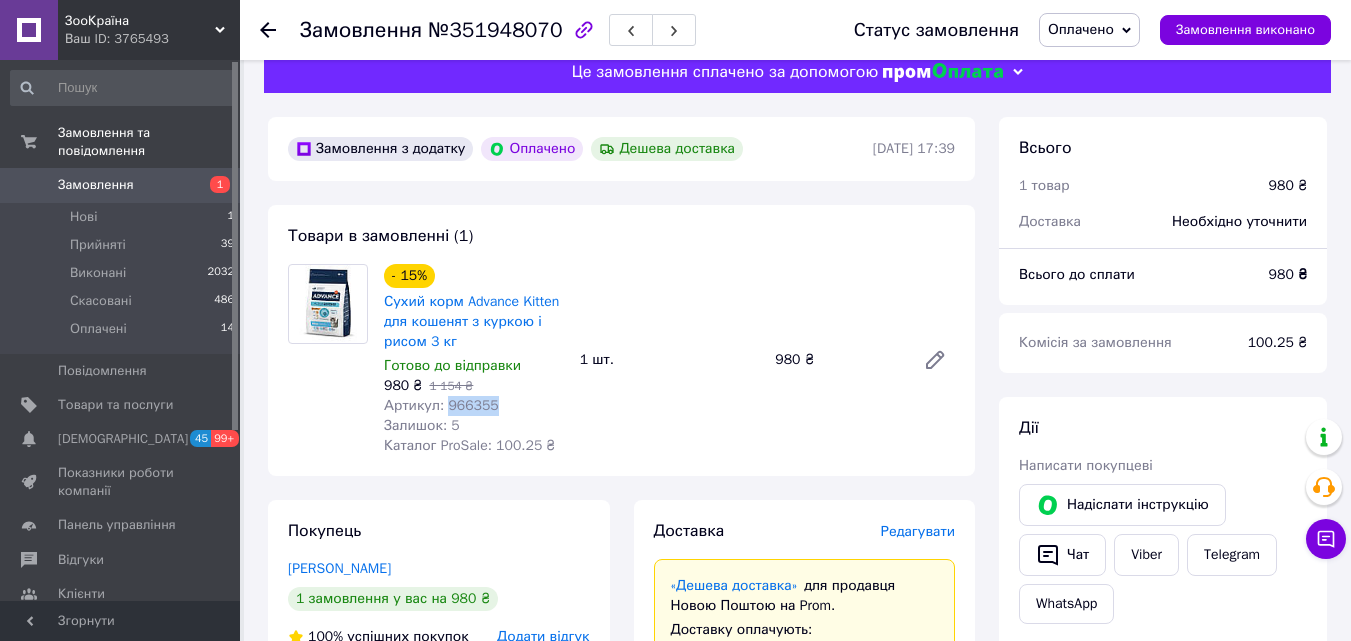 scroll, scrollTop: 0, scrollLeft: 0, axis: both 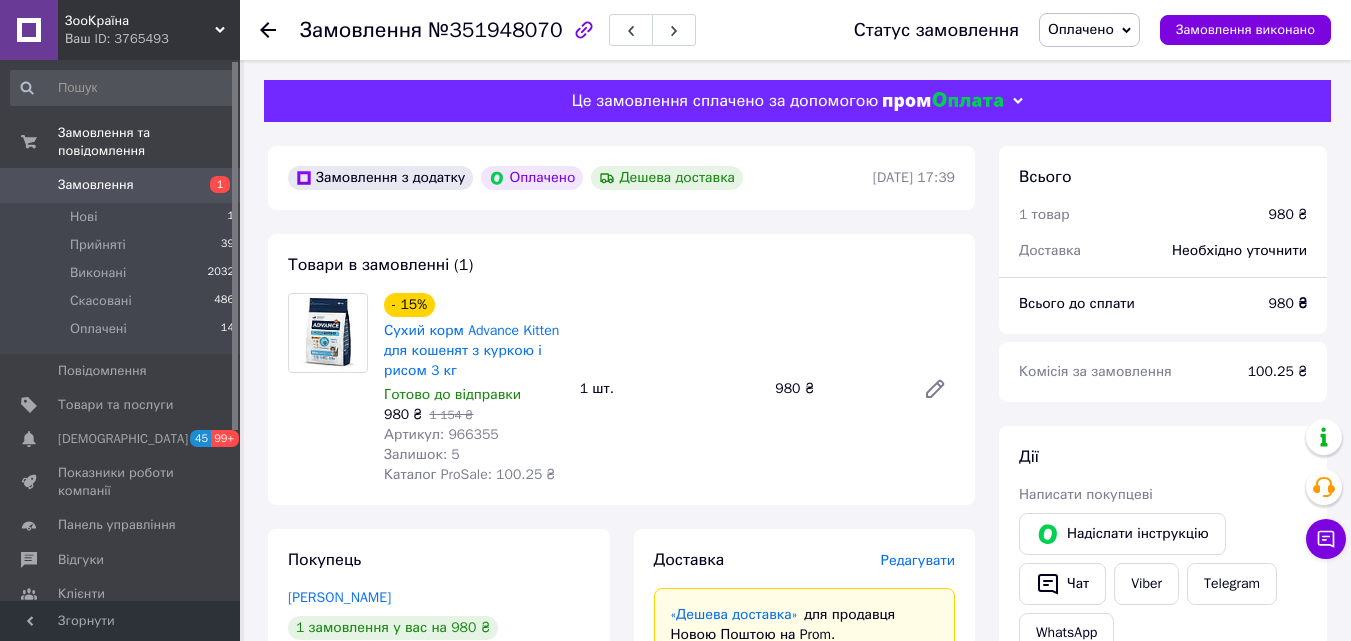 click 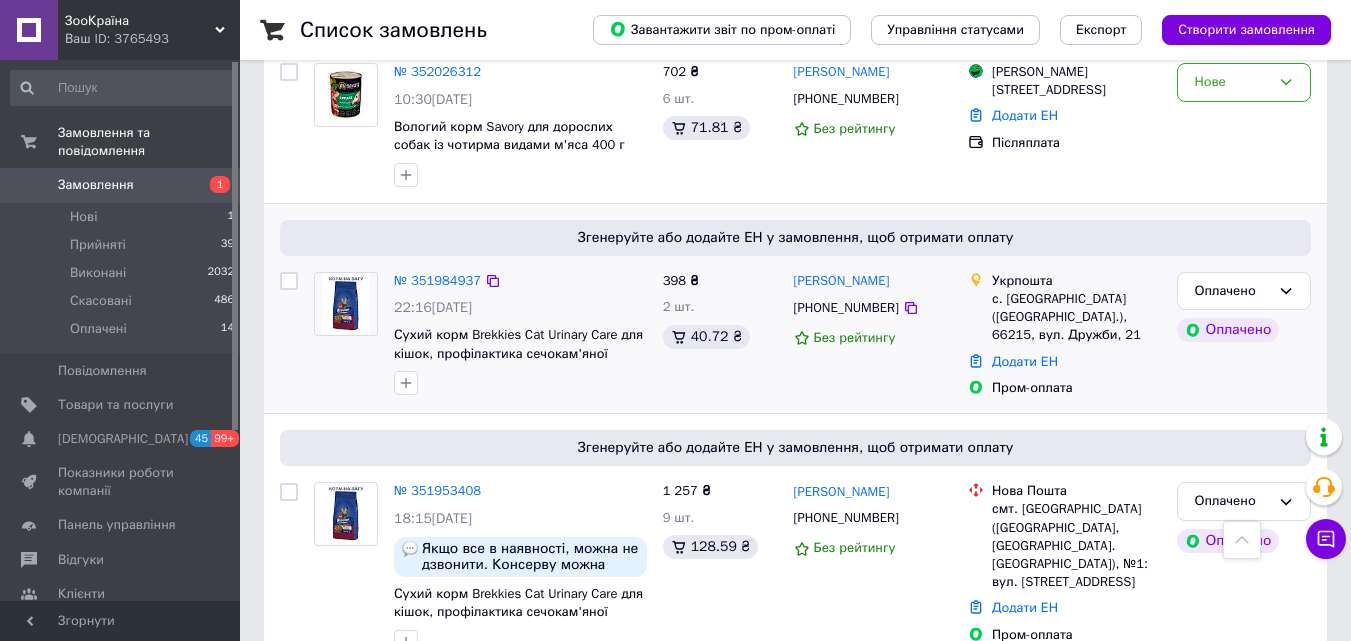 scroll, scrollTop: 700, scrollLeft: 0, axis: vertical 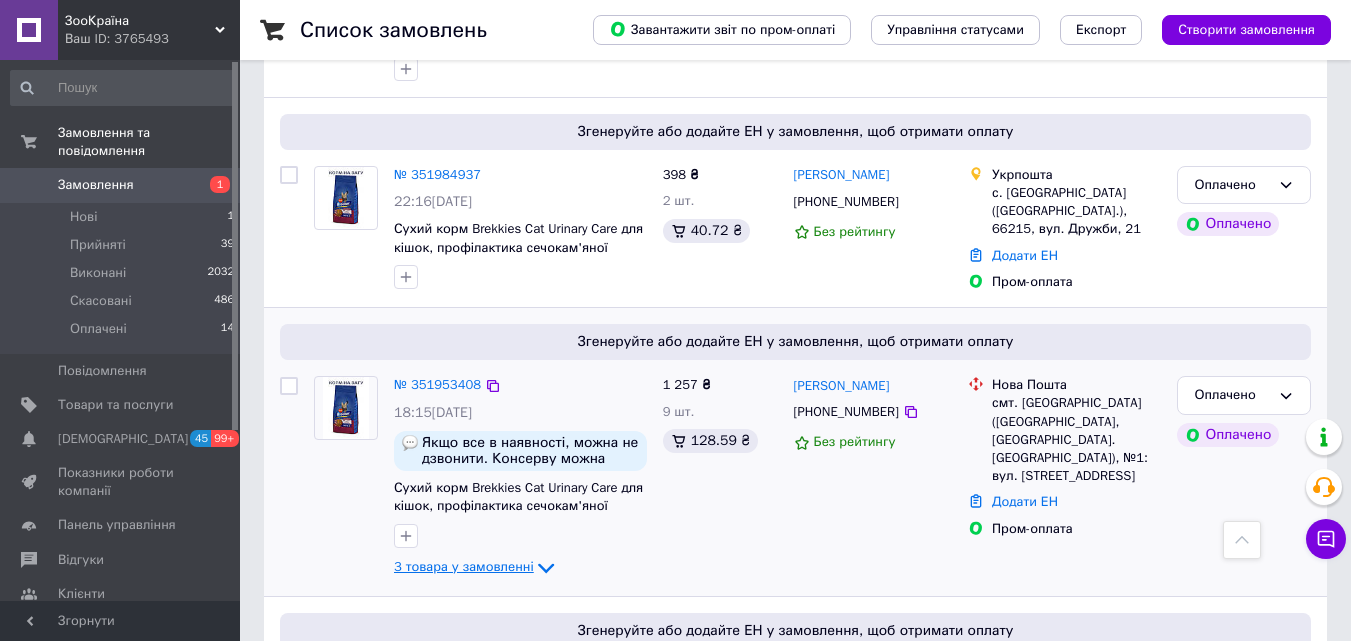click 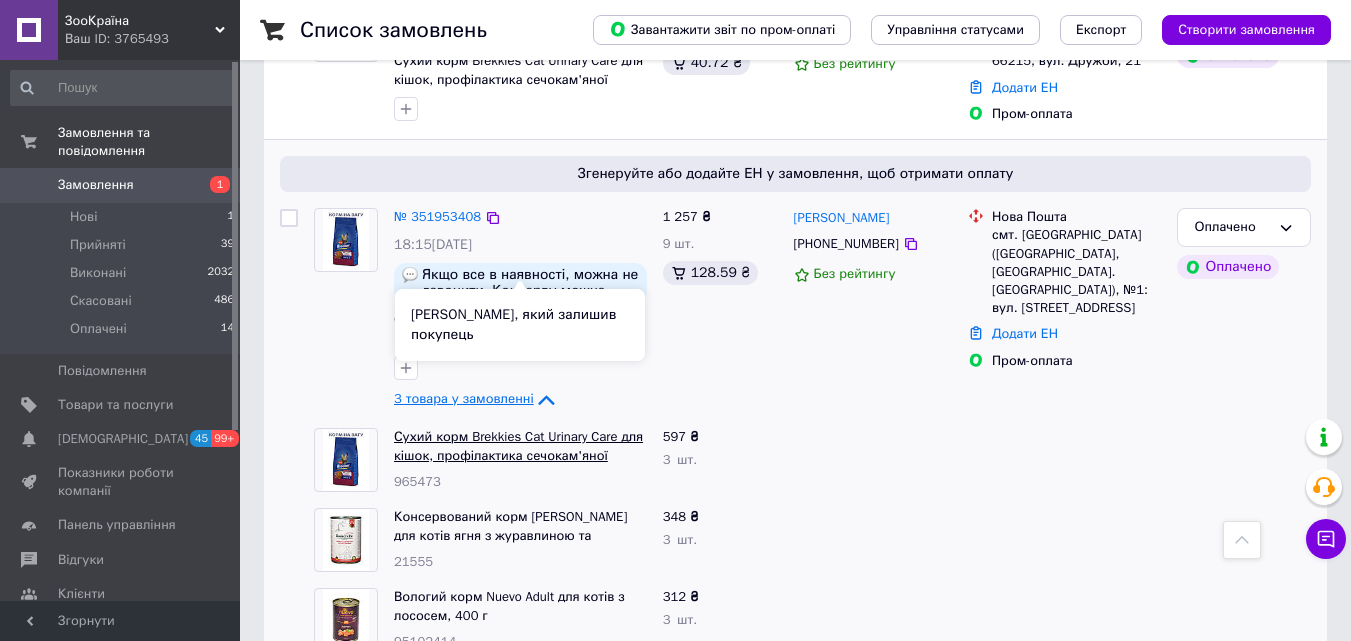 scroll, scrollTop: 900, scrollLeft: 0, axis: vertical 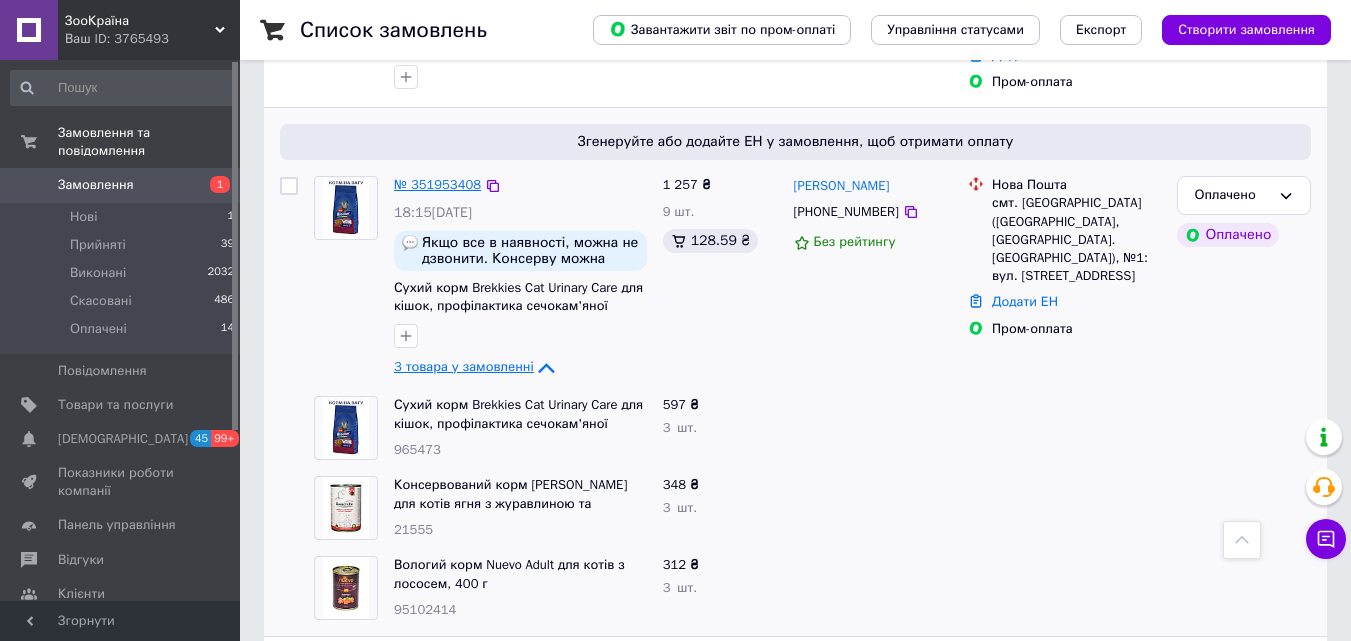 click on "№ 351953408" at bounding box center (437, 184) 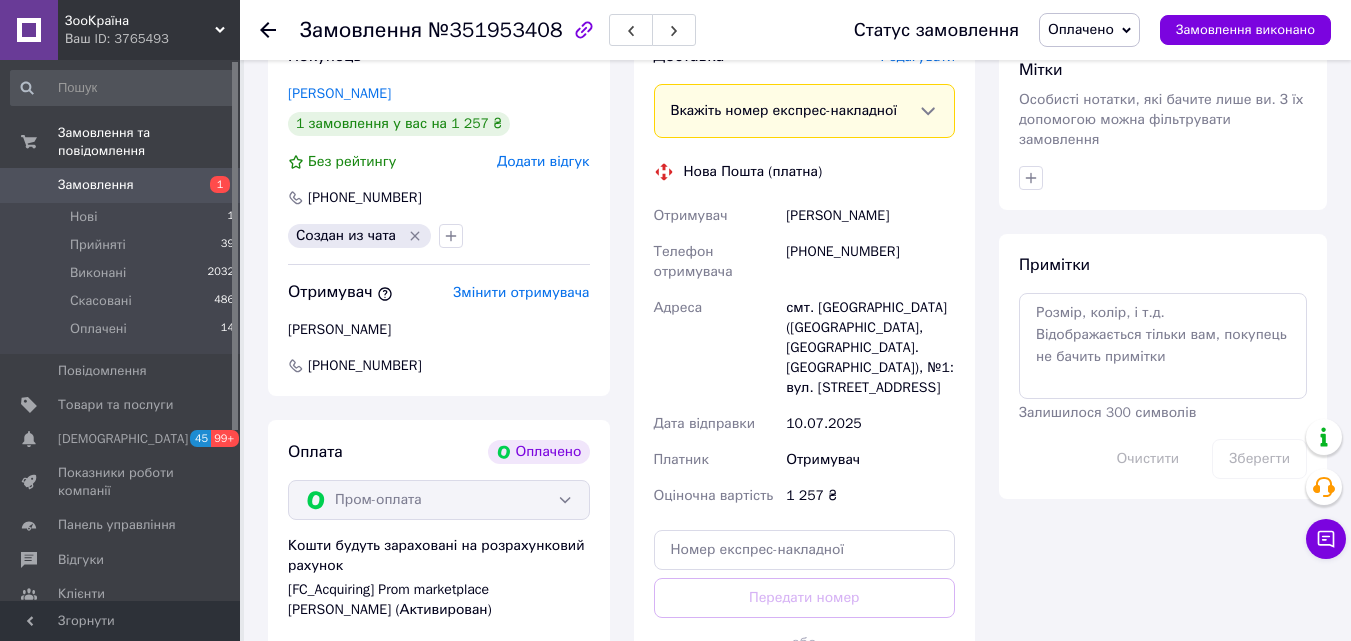scroll, scrollTop: 900, scrollLeft: 0, axis: vertical 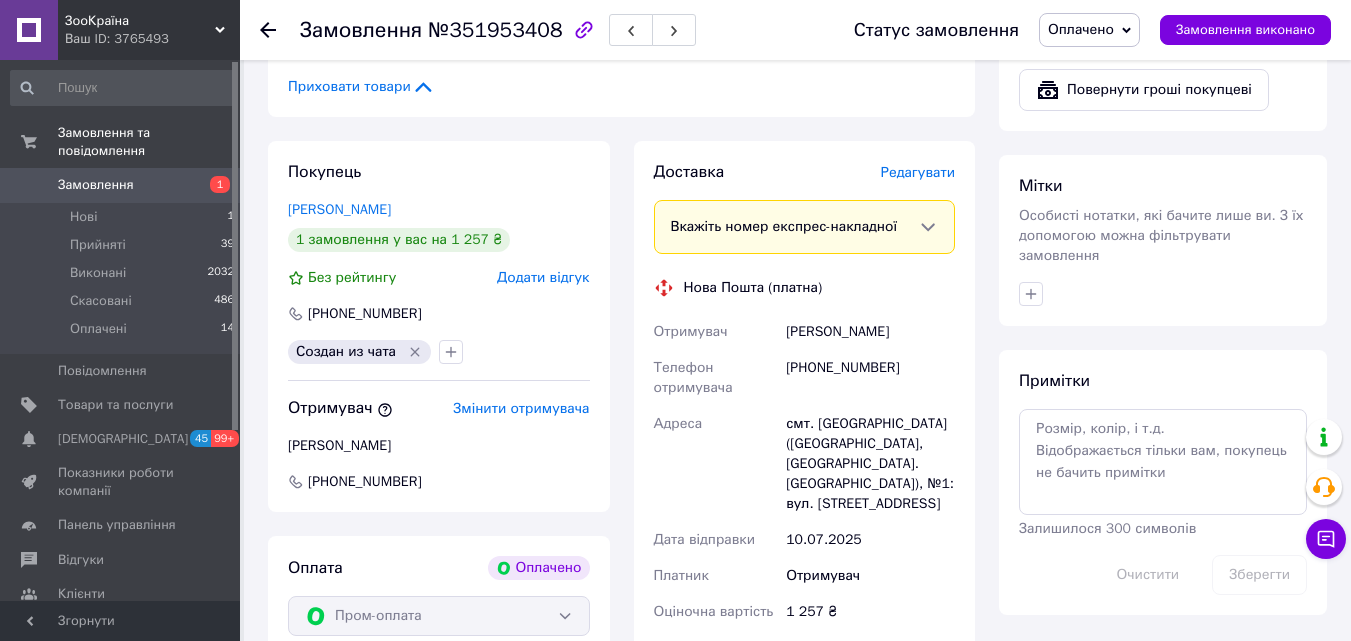 drag, startPoint x: 774, startPoint y: 330, endPoint x: 907, endPoint y: 334, distance: 133.06013 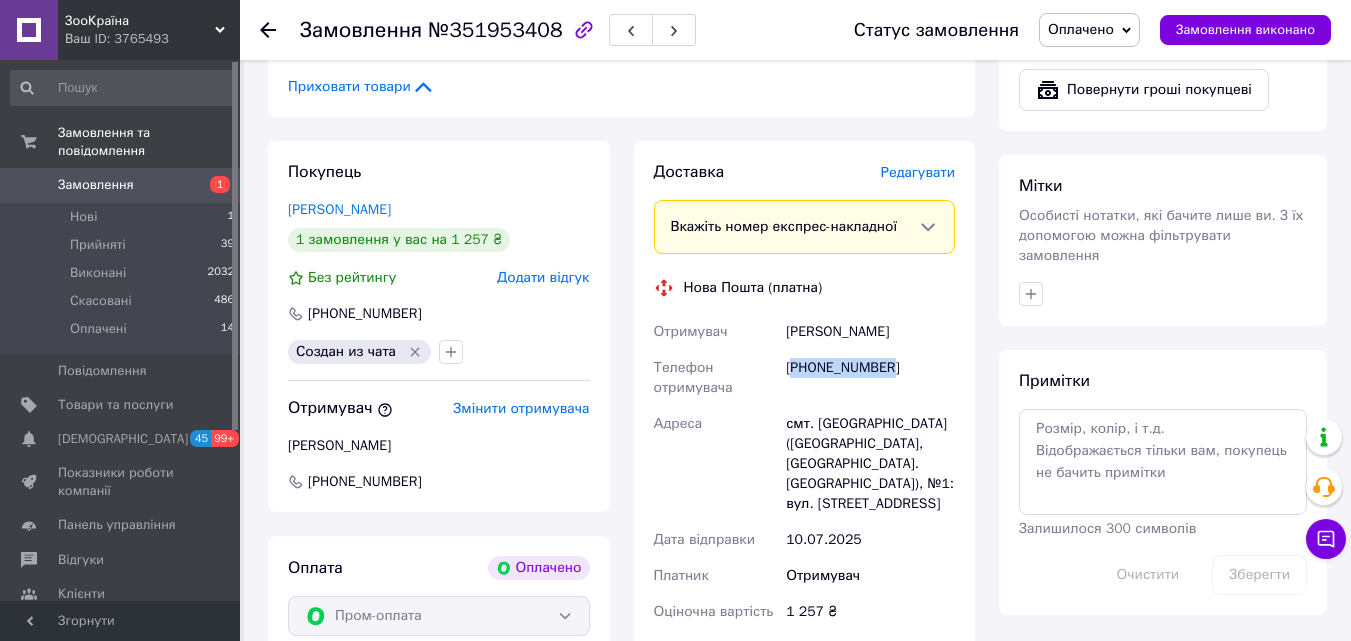 click on "[PHONE_NUMBER]" at bounding box center (870, 378) 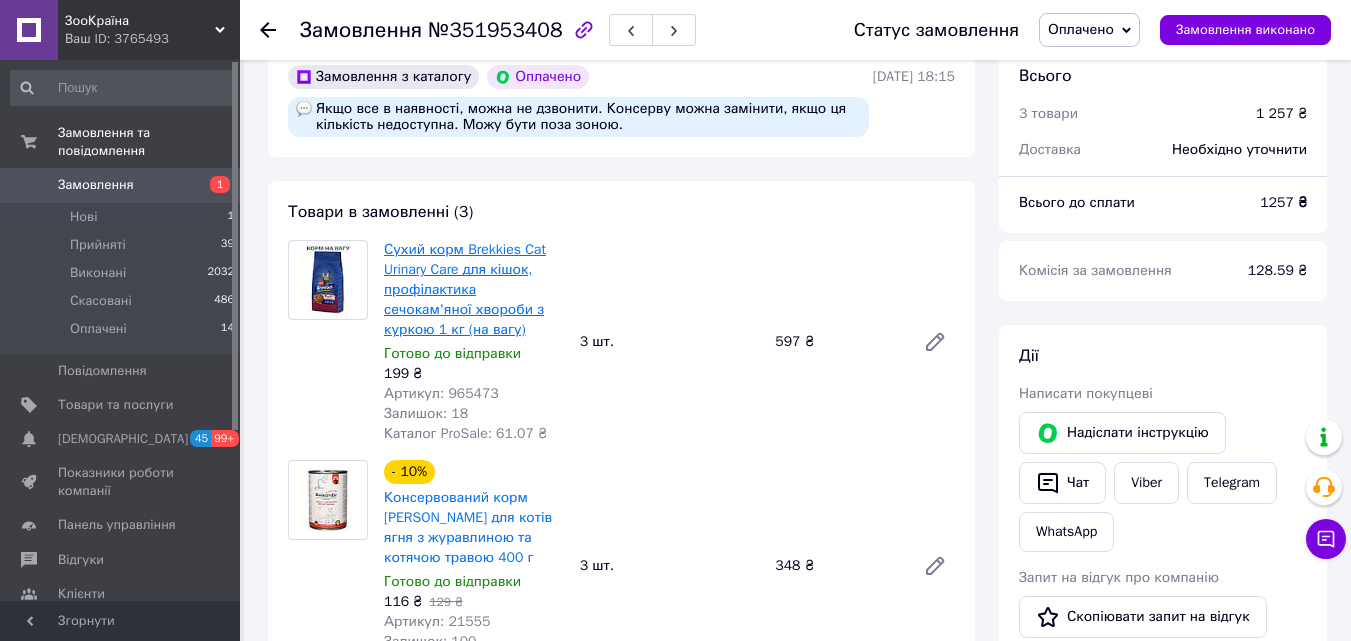 scroll, scrollTop: 65, scrollLeft: 0, axis: vertical 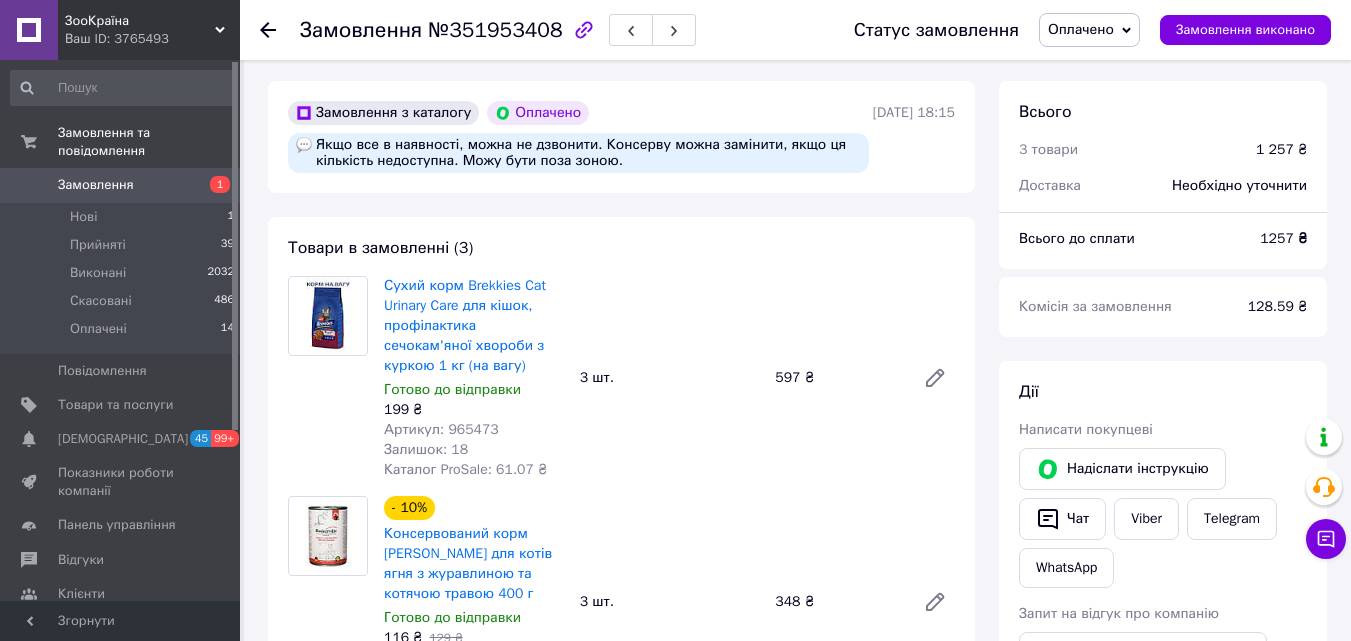 click on "Артикул: 965473" at bounding box center [441, 429] 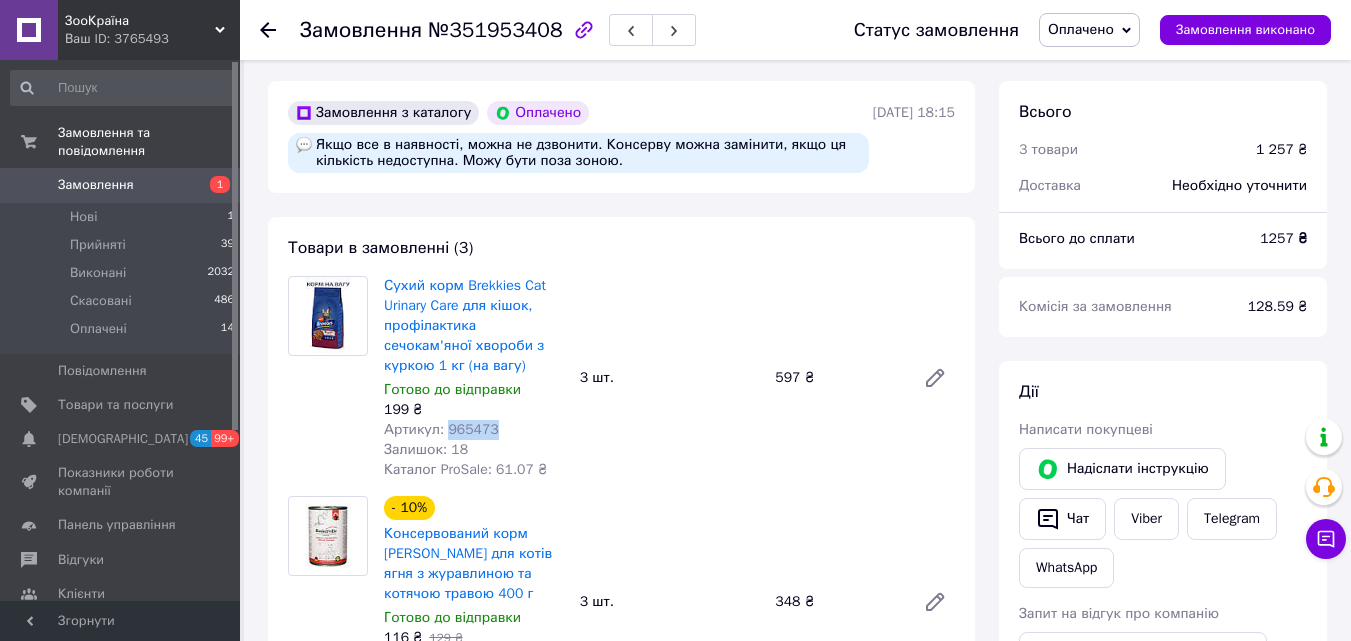 click on "Артикул: 965473" at bounding box center (441, 429) 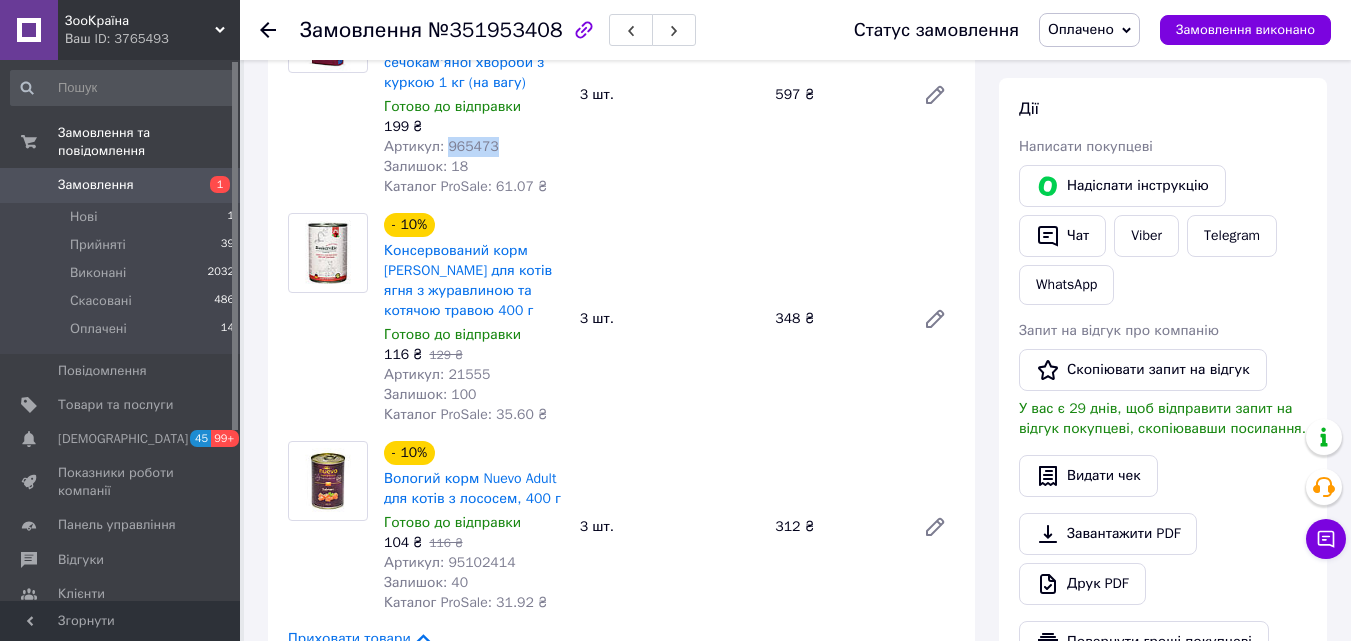 scroll, scrollTop: 365, scrollLeft: 0, axis: vertical 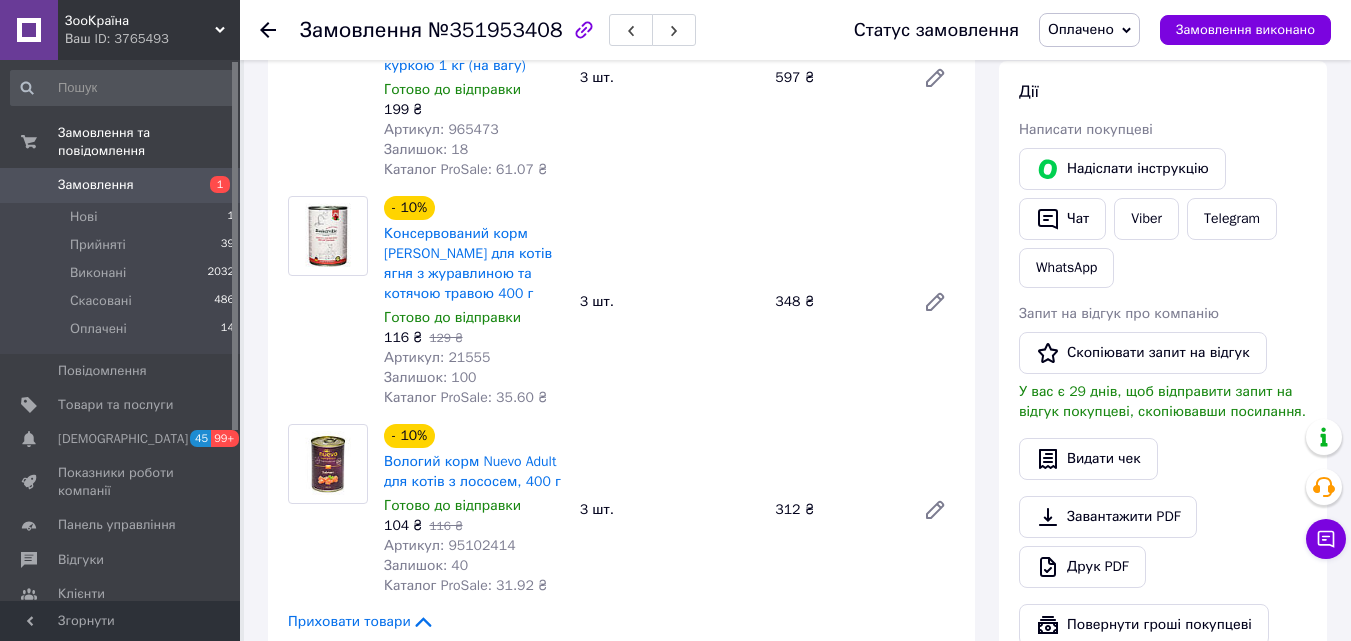 click on "Артикул: 21555" at bounding box center (437, 357) 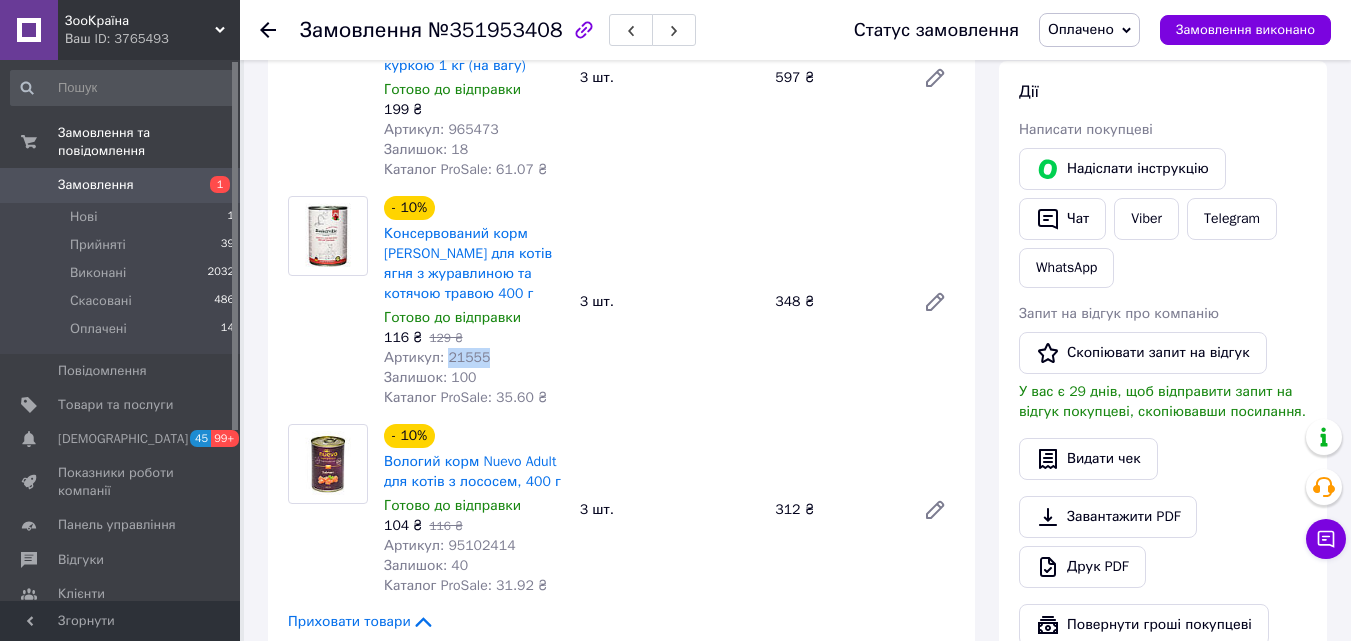 click on "Артикул: 21555" at bounding box center [437, 357] 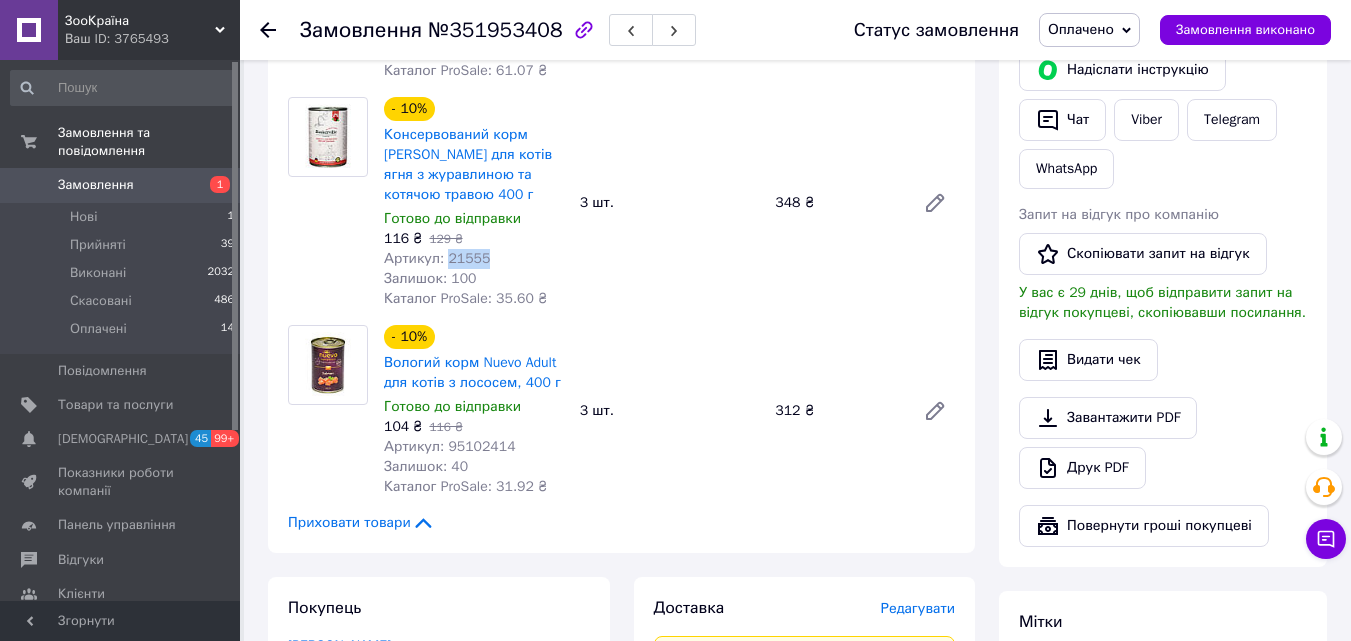scroll, scrollTop: 465, scrollLeft: 0, axis: vertical 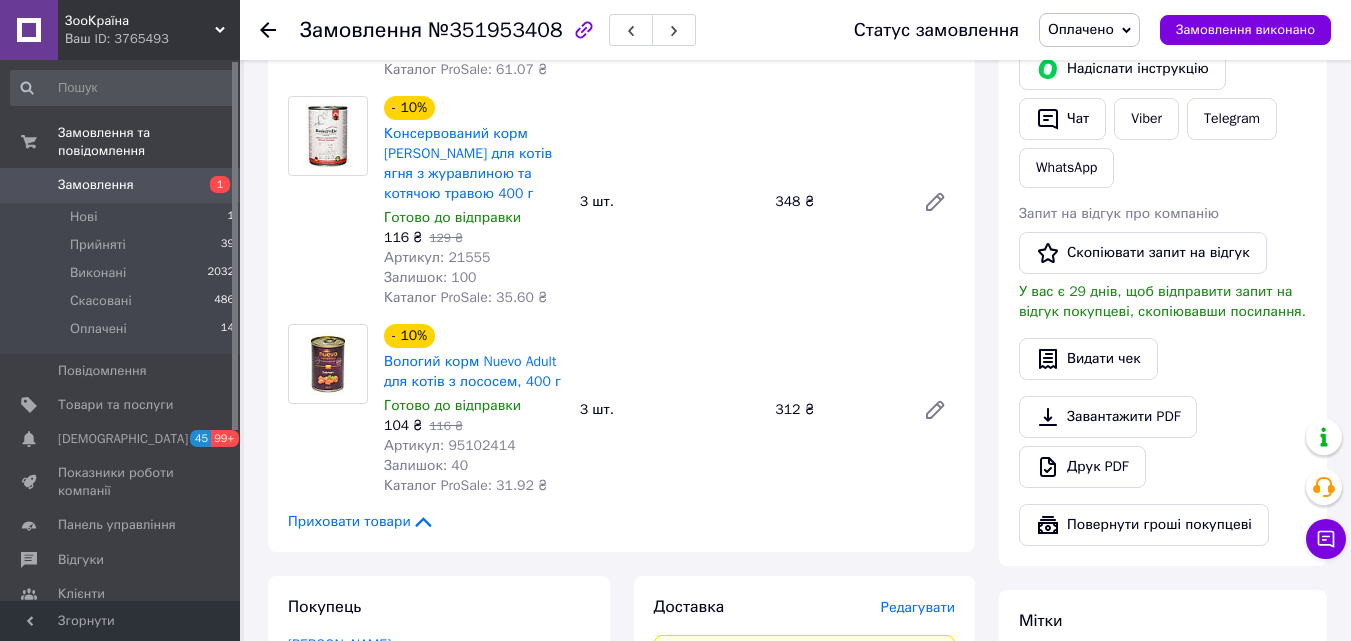 click on "Артикул: 95102414" at bounding box center (450, 445) 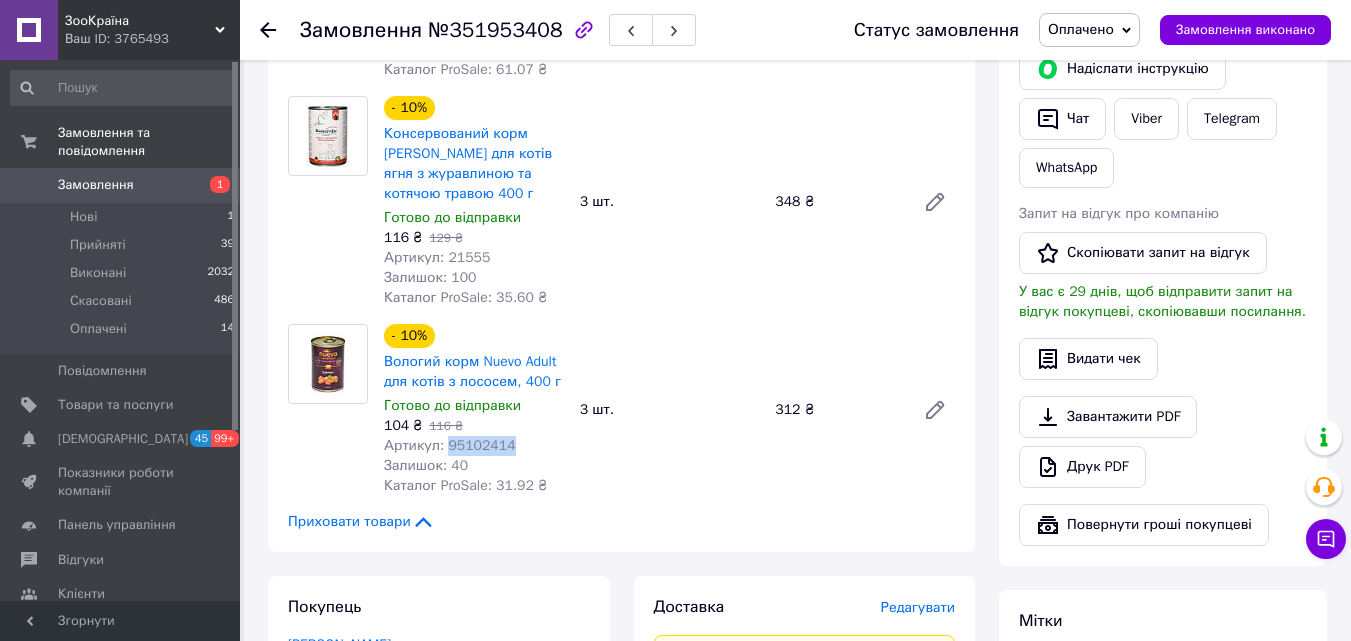 click on "Артикул: 95102414" at bounding box center (450, 445) 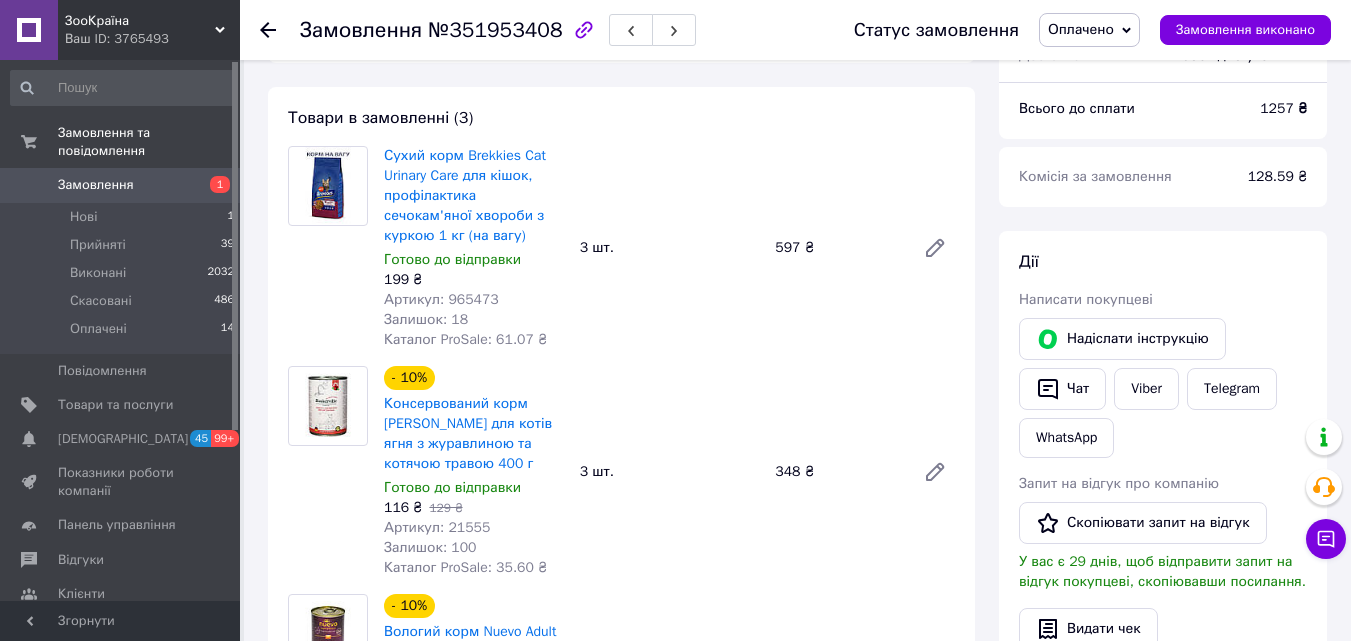 scroll, scrollTop: 0, scrollLeft: 0, axis: both 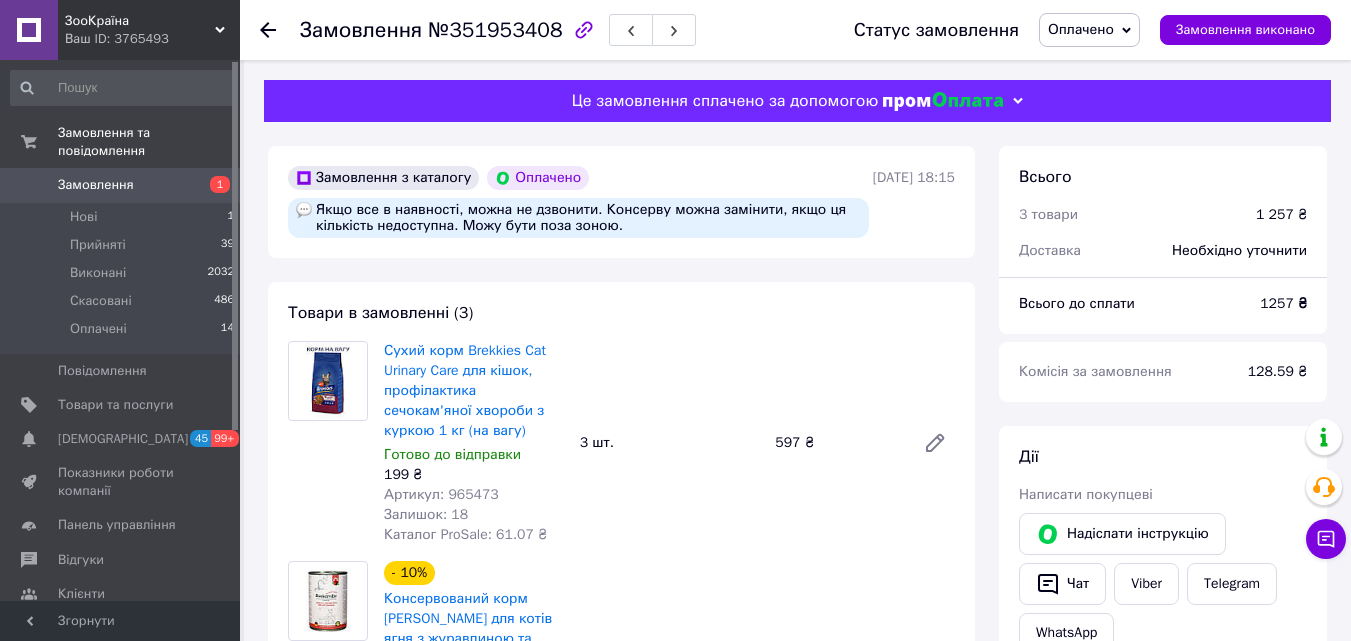 click on "№351953408" at bounding box center (495, 30) 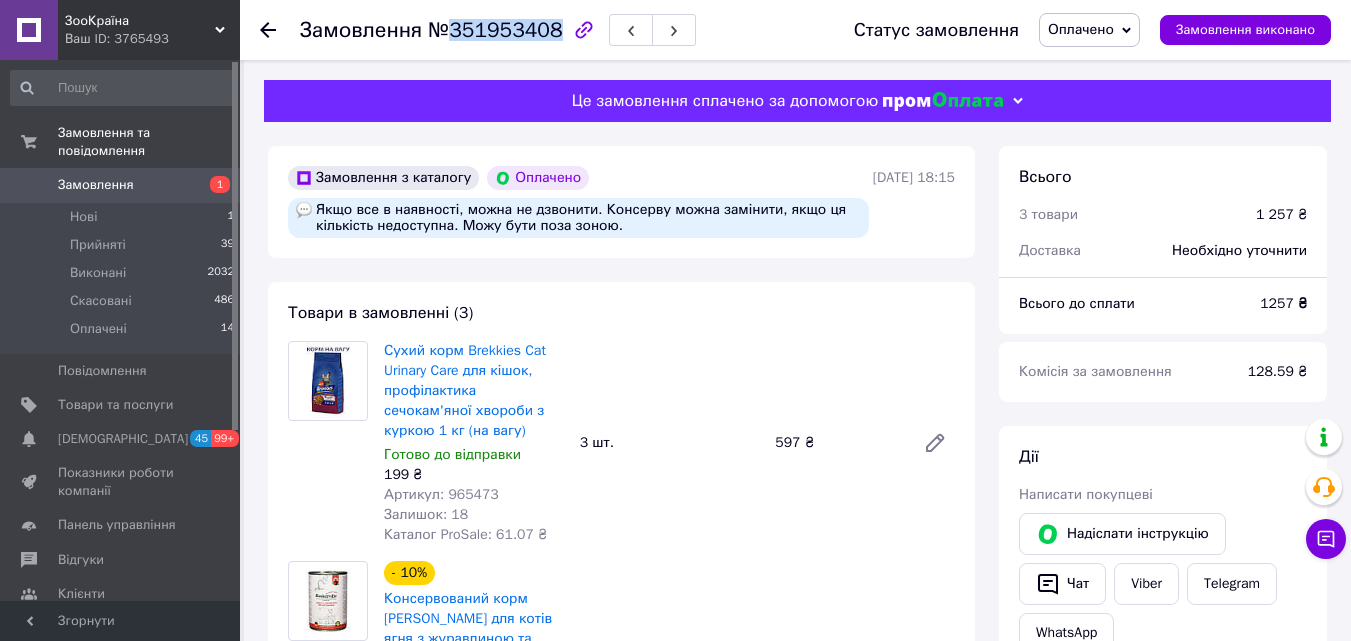 click on "№351953408" at bounding box center [495, 30] 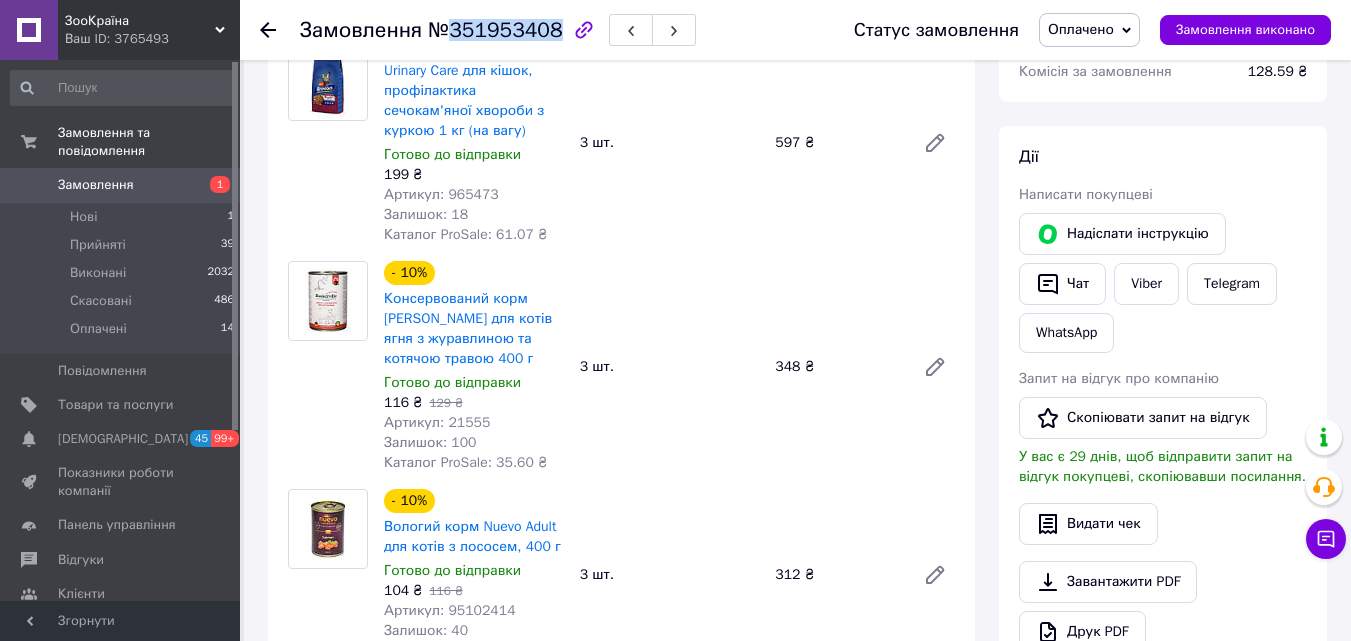 scroll, scrollTop: 0, scrollLeft: 0, axis: both 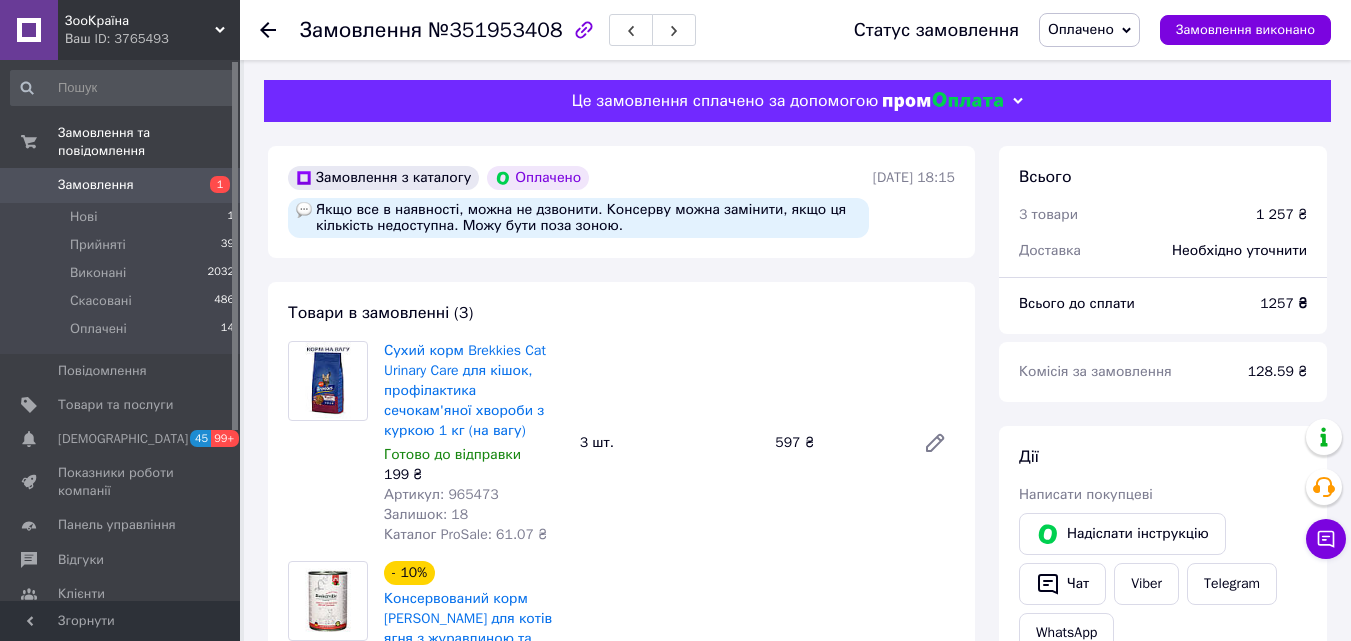 click 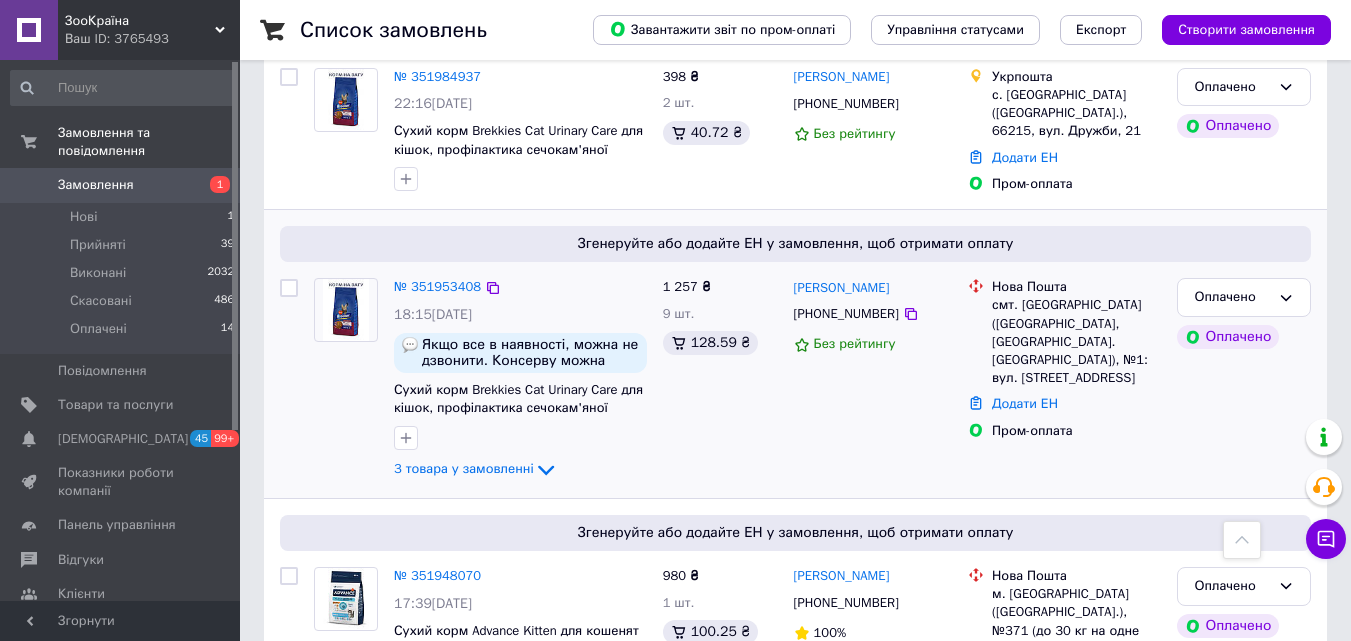 scroll, scrollTop: 800, scrollLeft: 0, axis: vertical 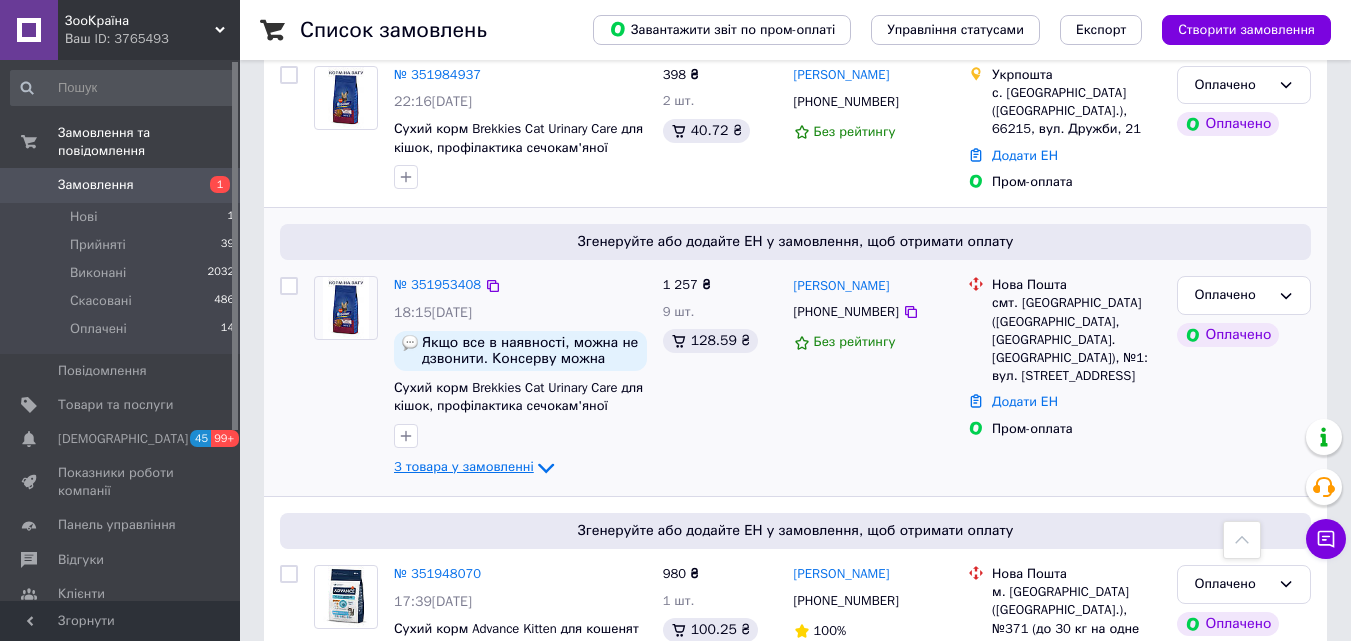 click 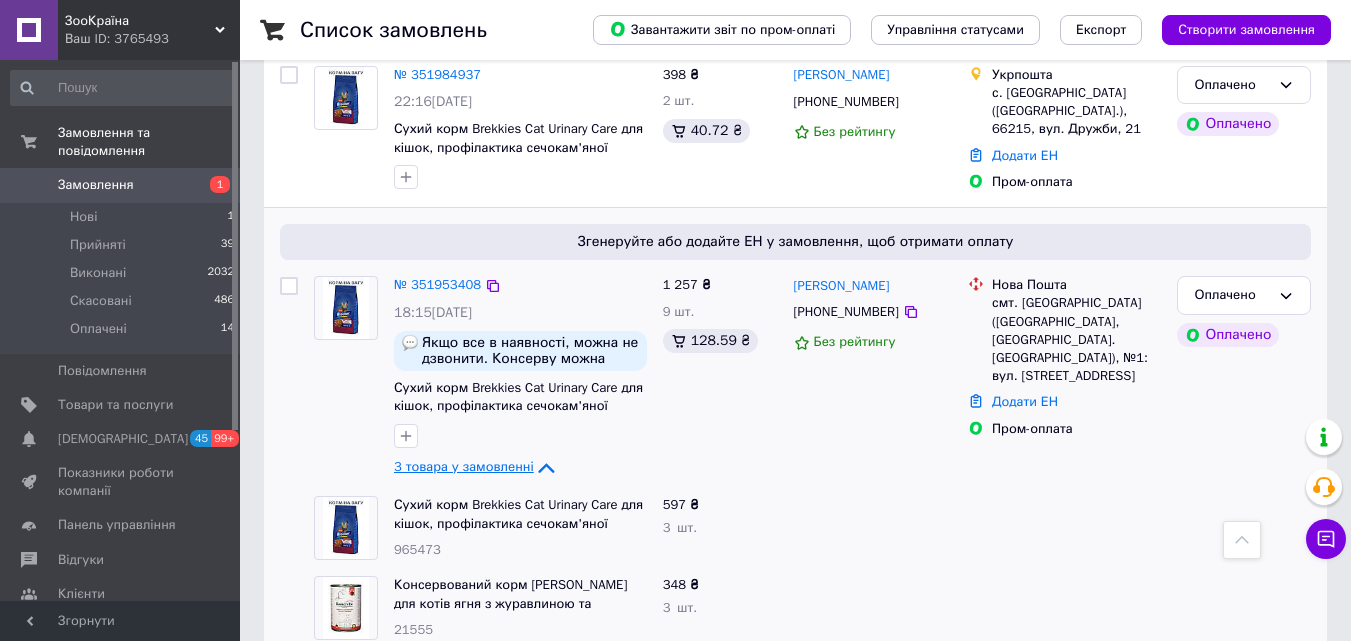 click 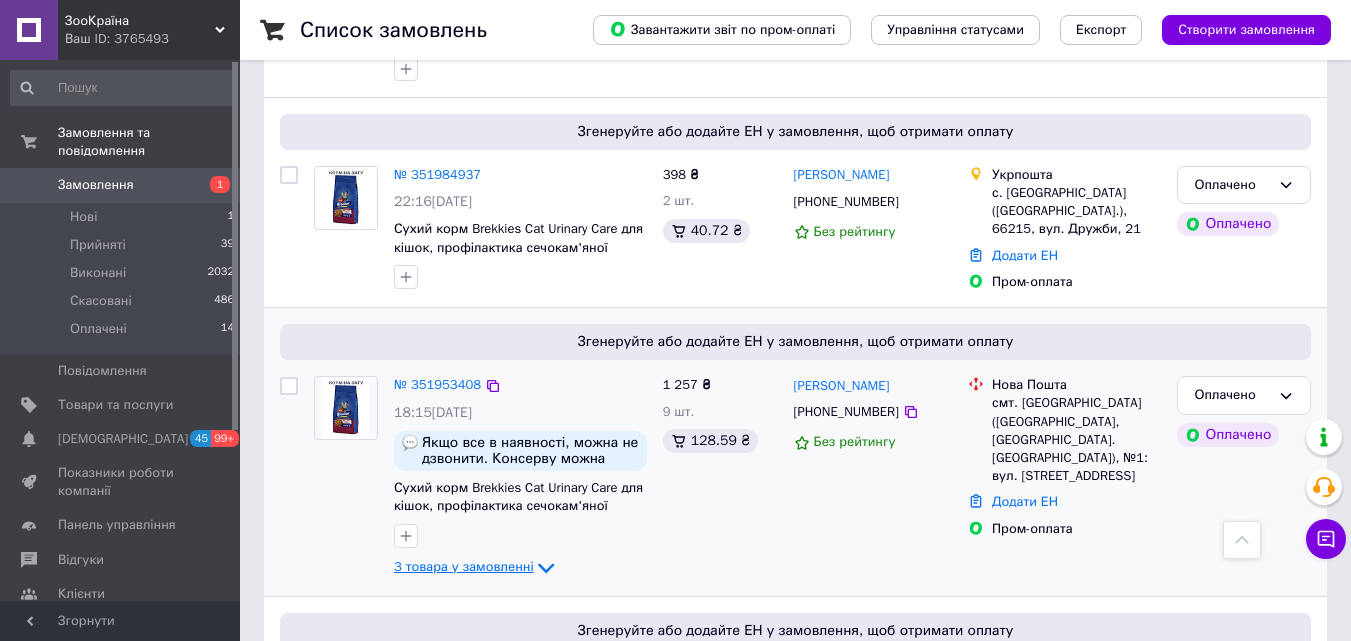 scroll, scrollTop: 600, scrollLeft: 0, axis: vertical 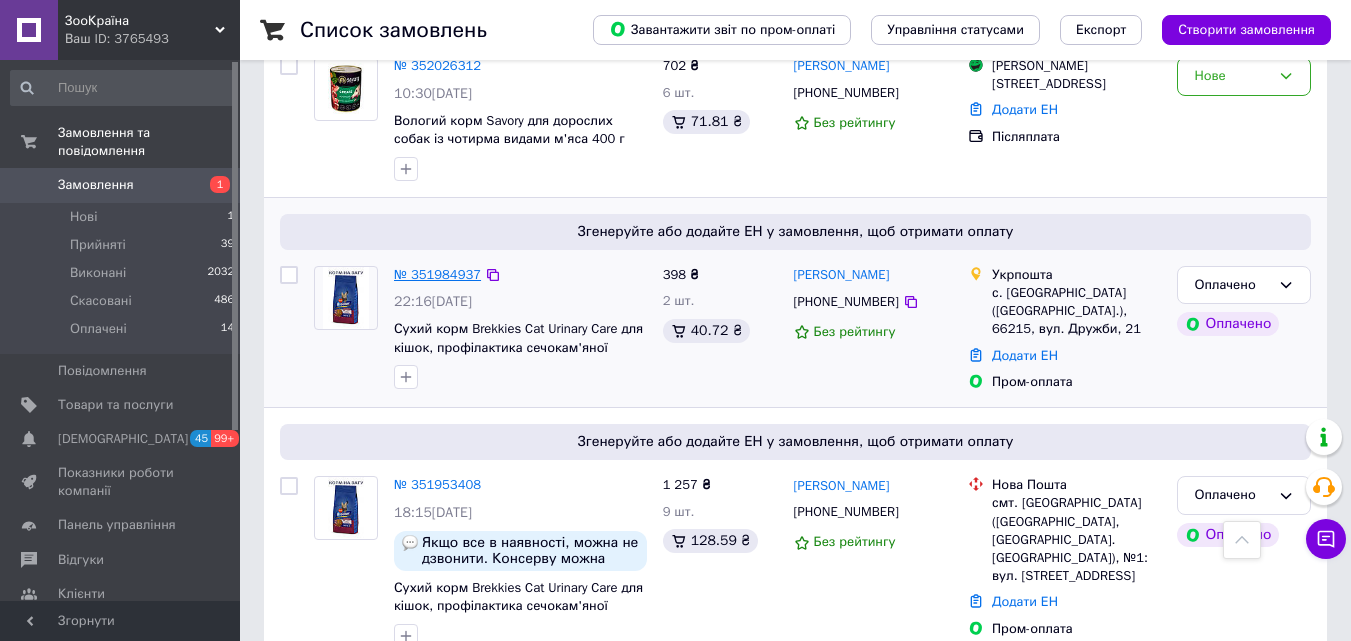 click on "№ 351984937" at bounding box center (437, 274) 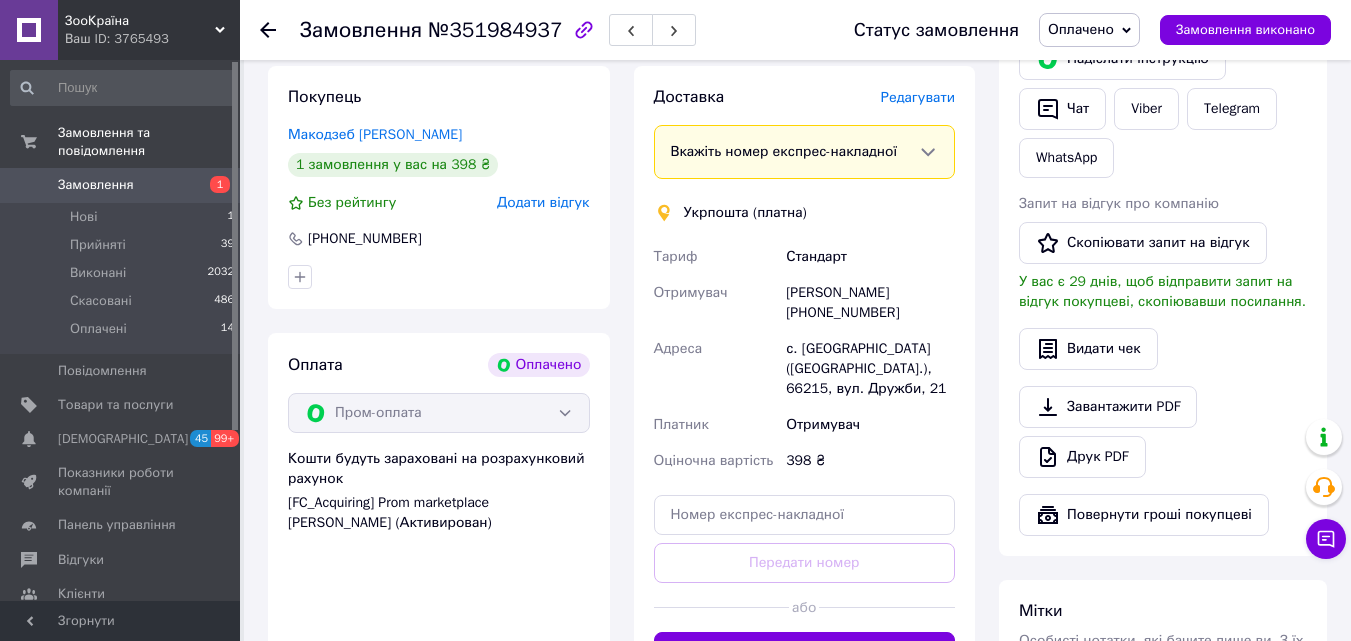 scroll, scrollTop: 300, scrollLeft: 0, axis: vertical 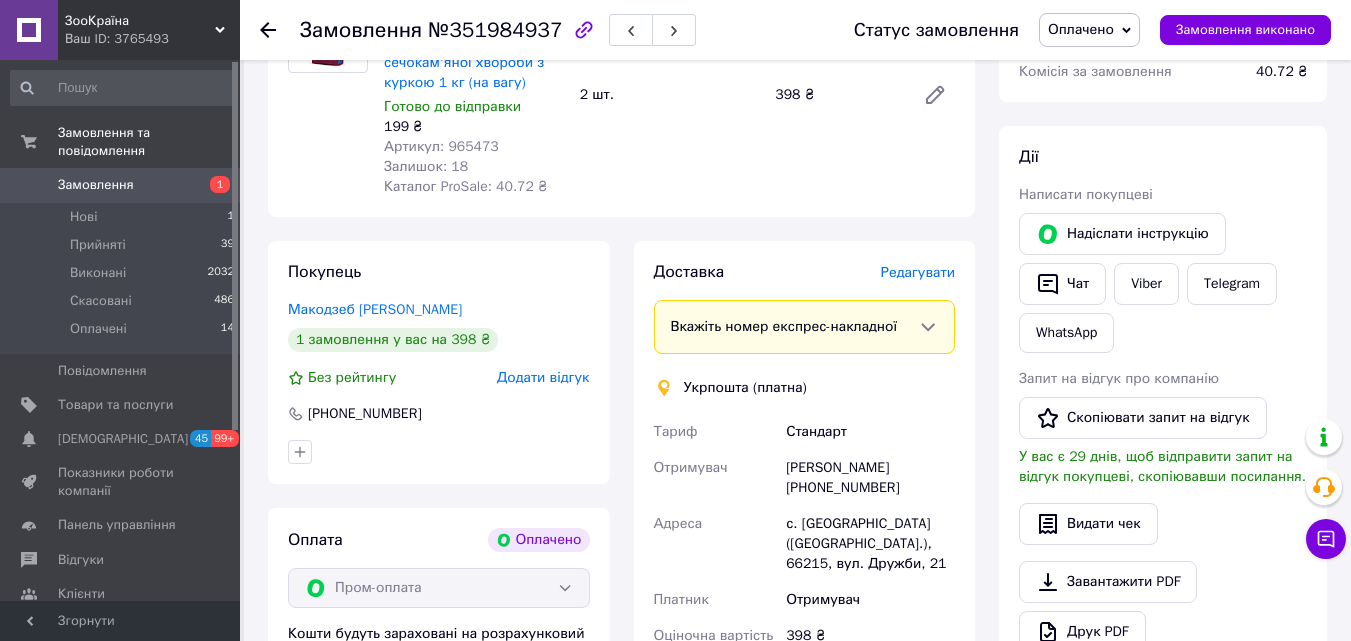 click on "[PERSON_NAME] [PHONE_NUMBER]" at bounding box center [870, 478] 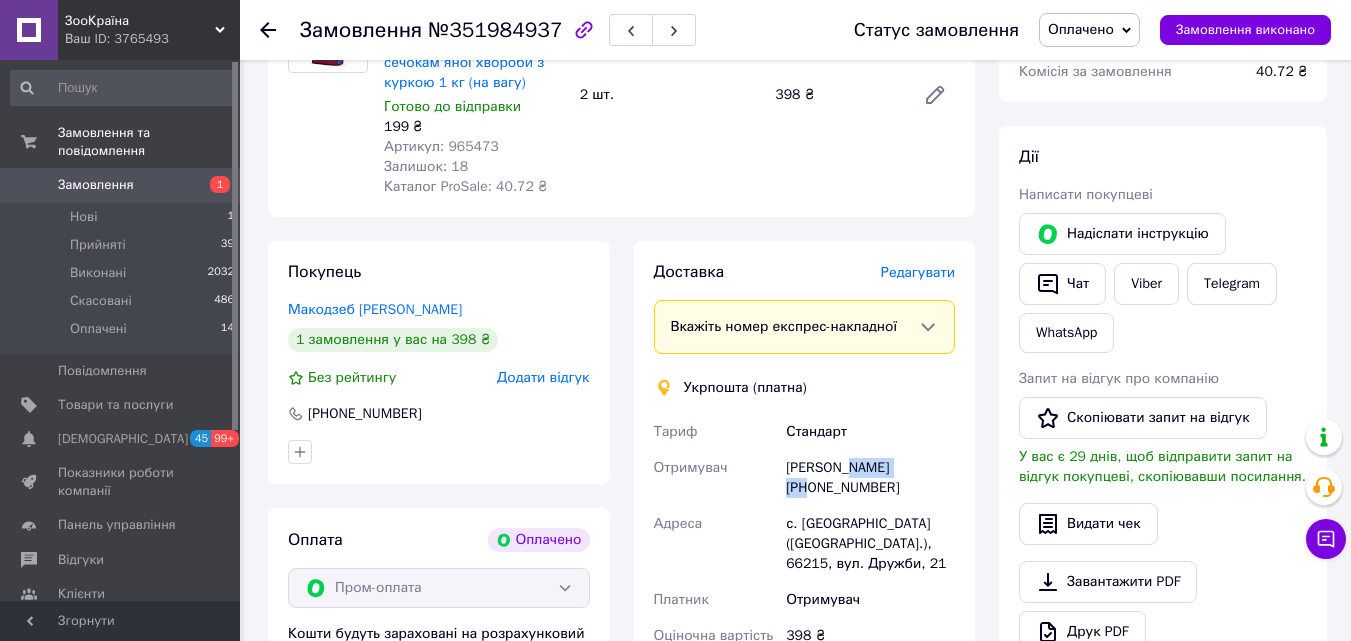 click on "[PERSON_NAME] [PHONE_NUMBER]" at bounding box center [870, 478] 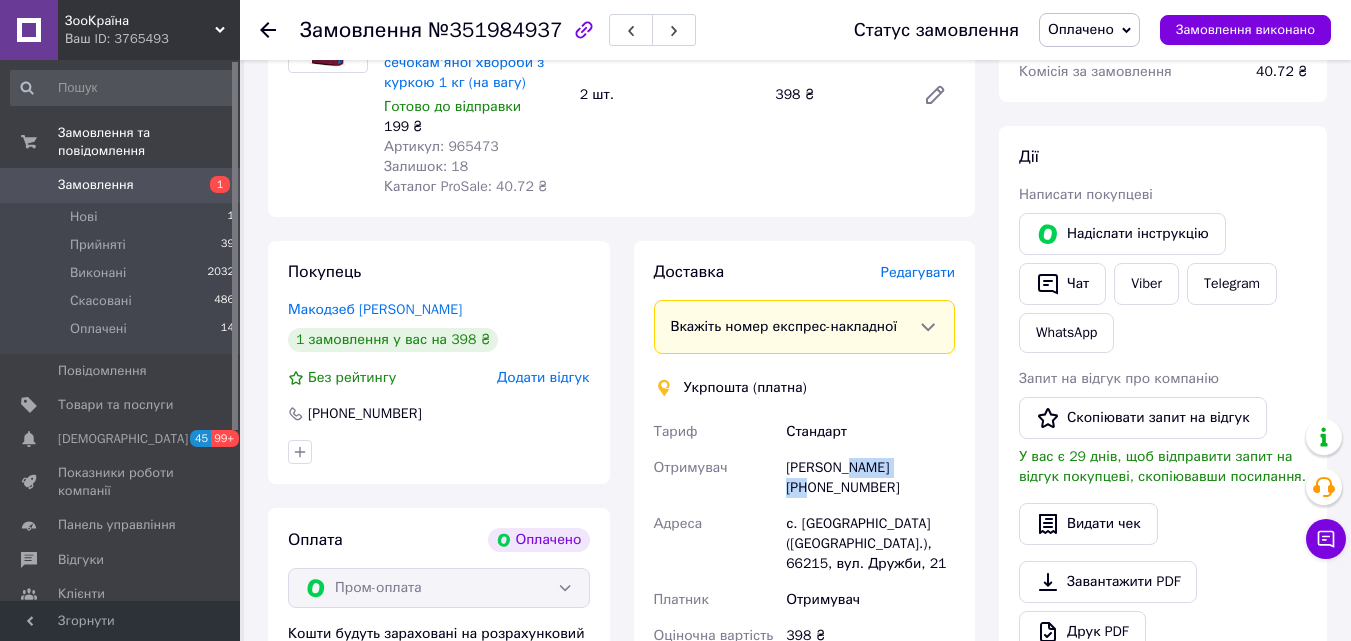 click on "[PERSON_NAME] [PHONE_NUMBER]" at bounding box center [870, 478] 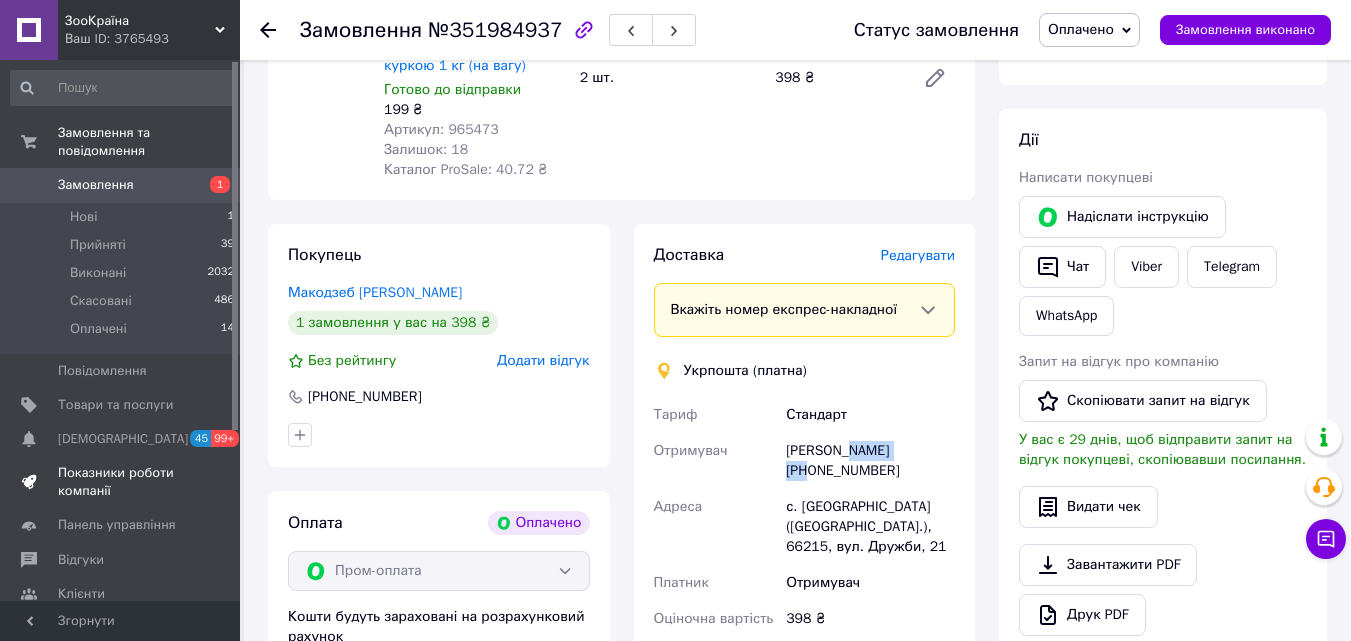 scroll, scrollTop: 318, scrollLeft: 0, axis: vertical 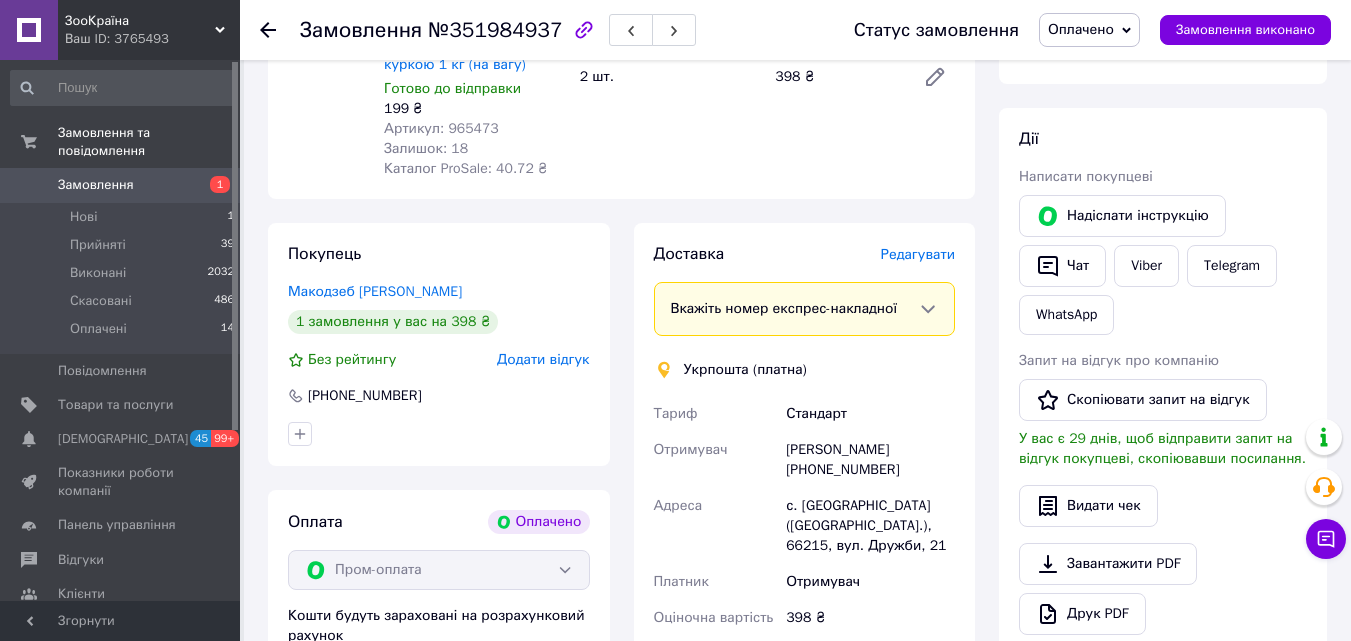 drag, startPoint x: 130, startPoint y: 459, endPoint x: 515, endPoint y: 417, distance: 387.28412 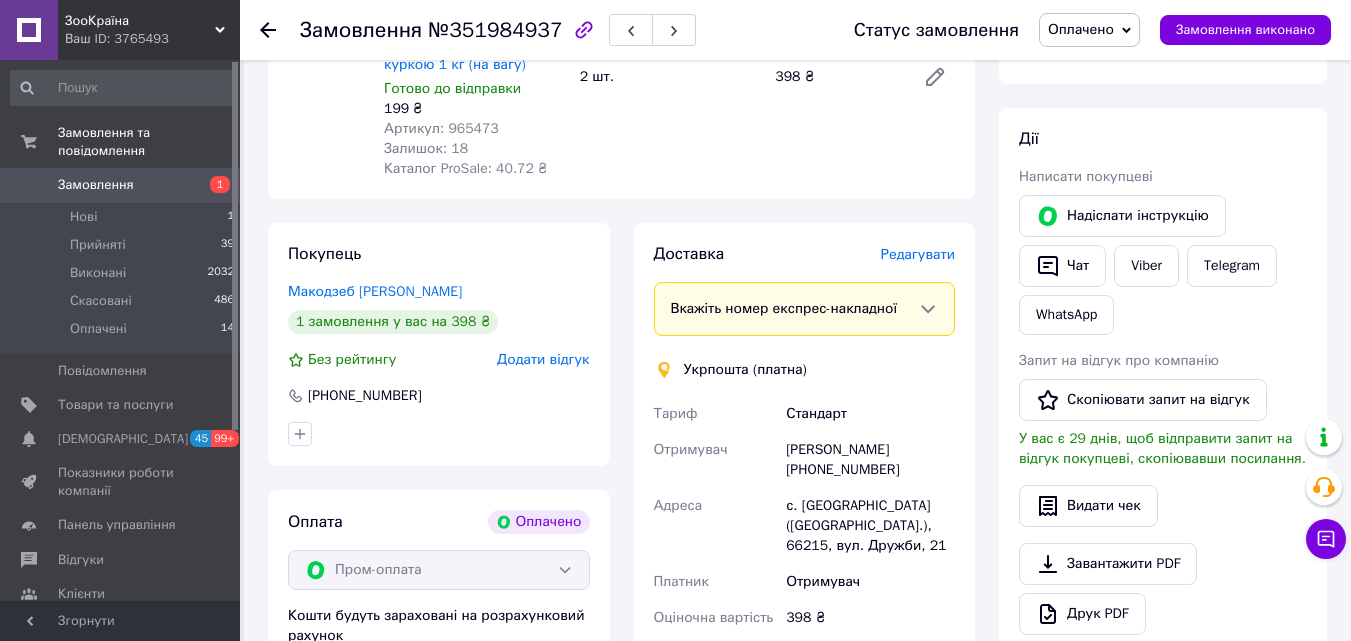 click on "[PERSON_NAME] [PHONE_NUMBER]" at bounding box center (870, 460) 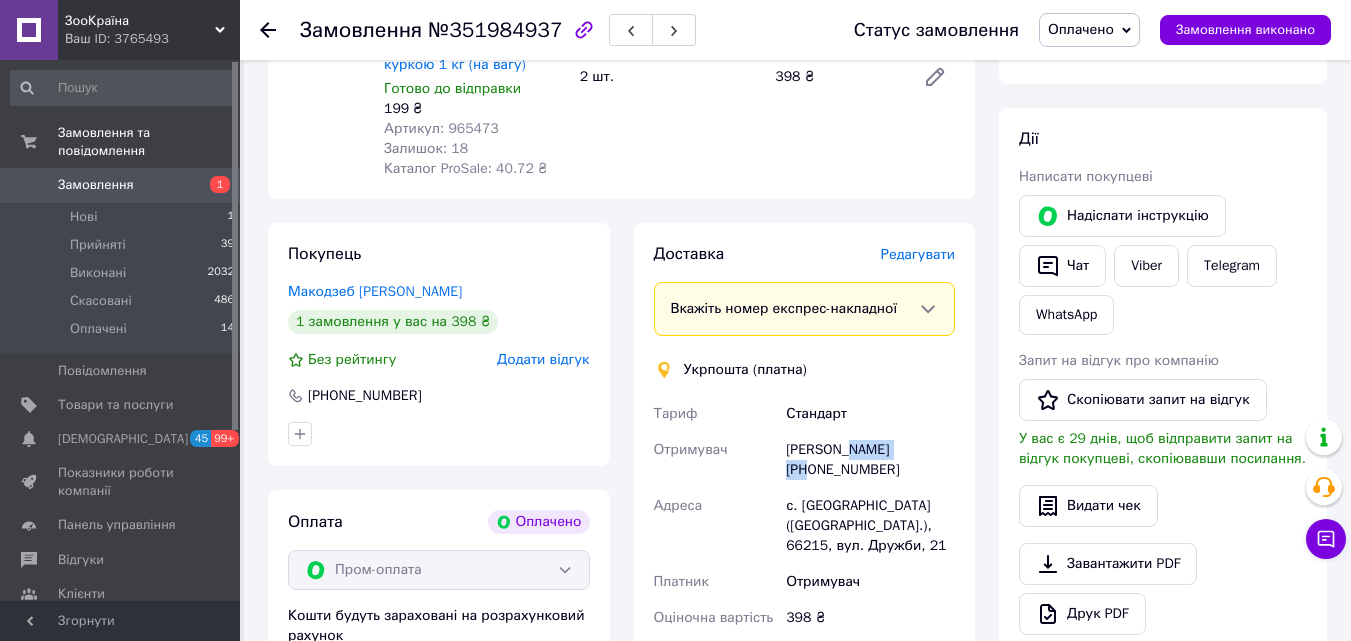 click on "[PERSON_NAME] [PHONE_NUMBER]" at bounding box center [870, 460] 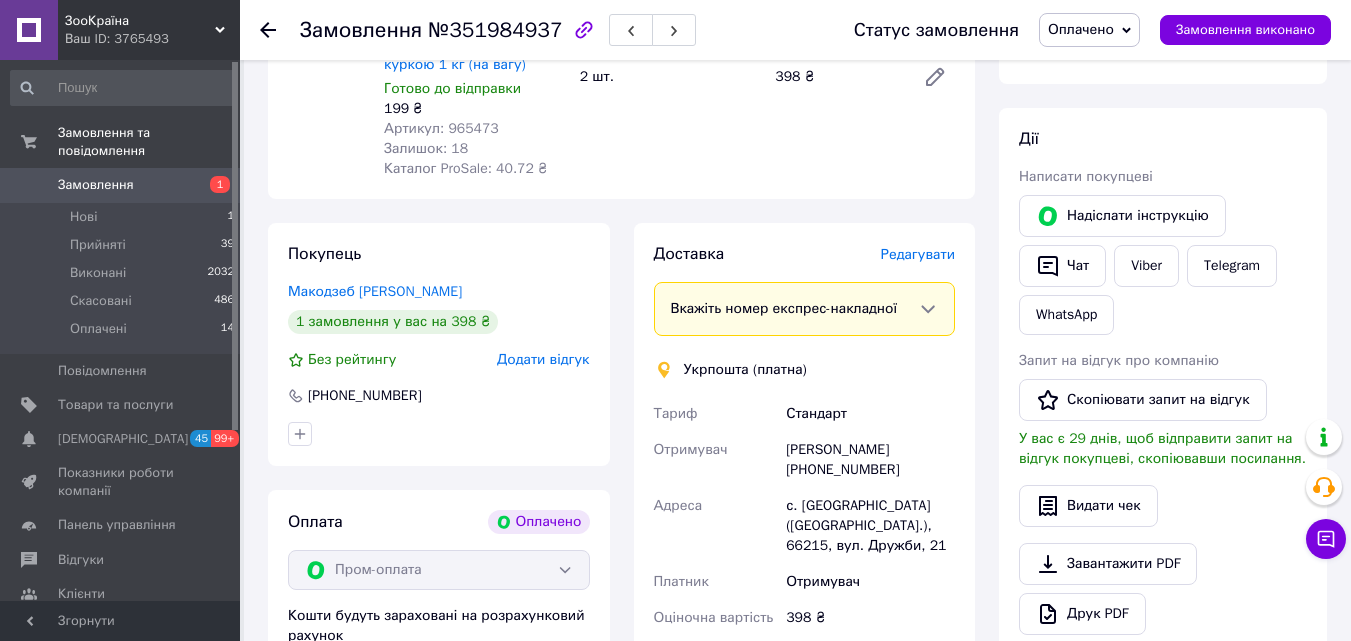 click on "[PERSON_NAME] [PHONE_NUMBER]" at bounding box center (870, 460) 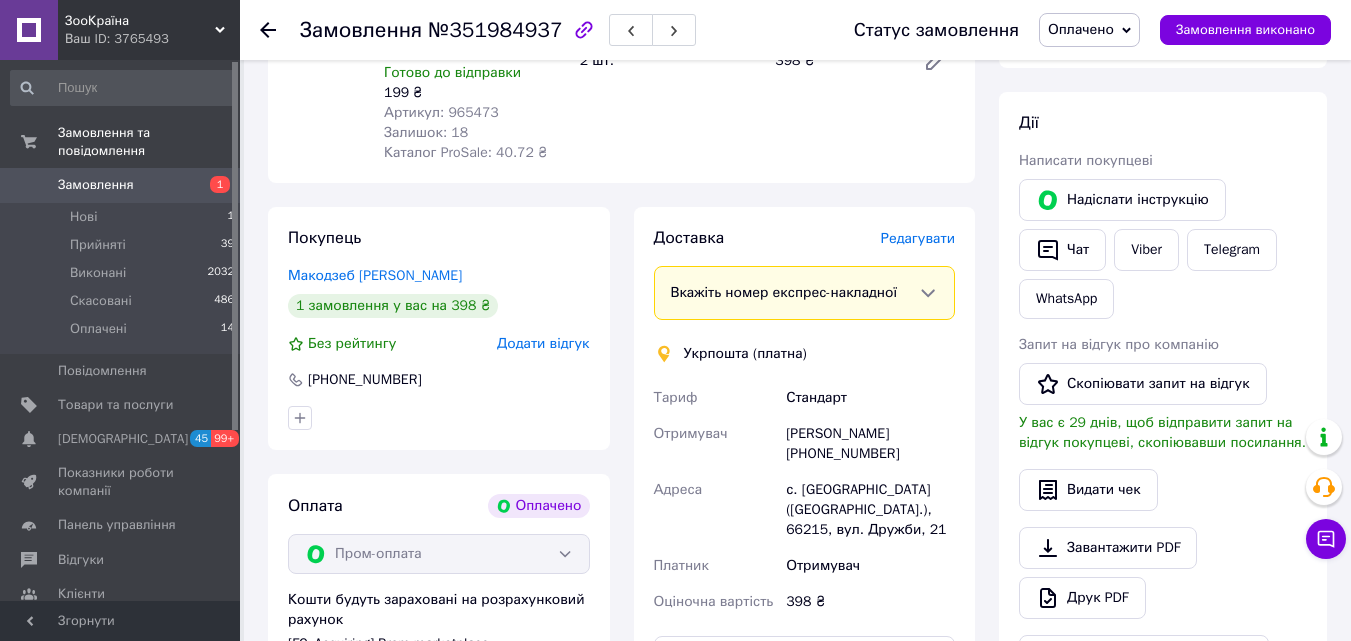 scroll, scrollTop: 400, scrollLeft: 0, axis: vertical 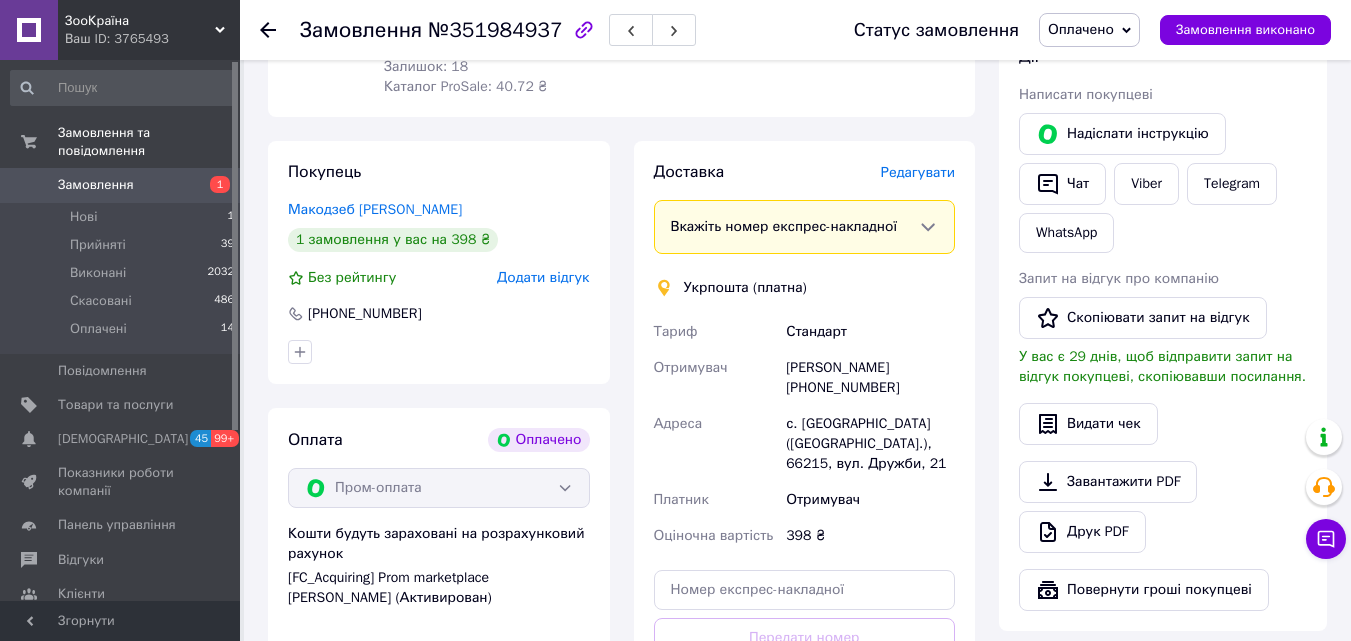 copy on "380639311310" 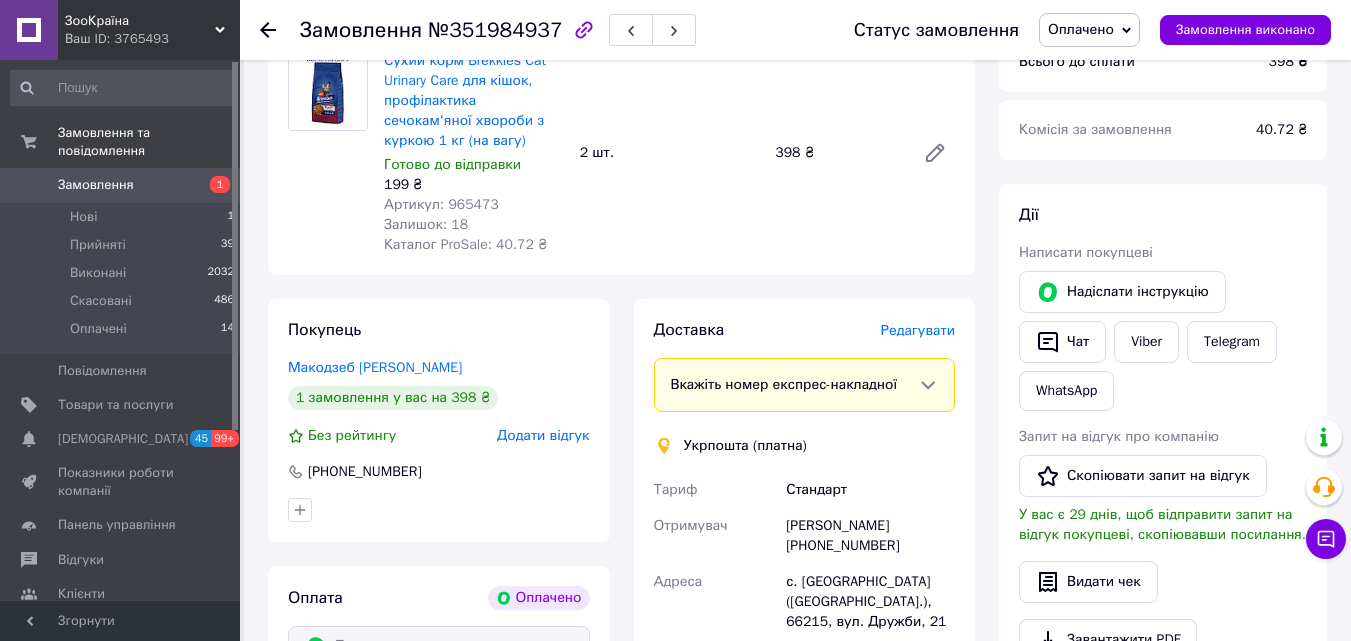 scroll, scrollTop: 0, scrollLeft: 0, axis: both 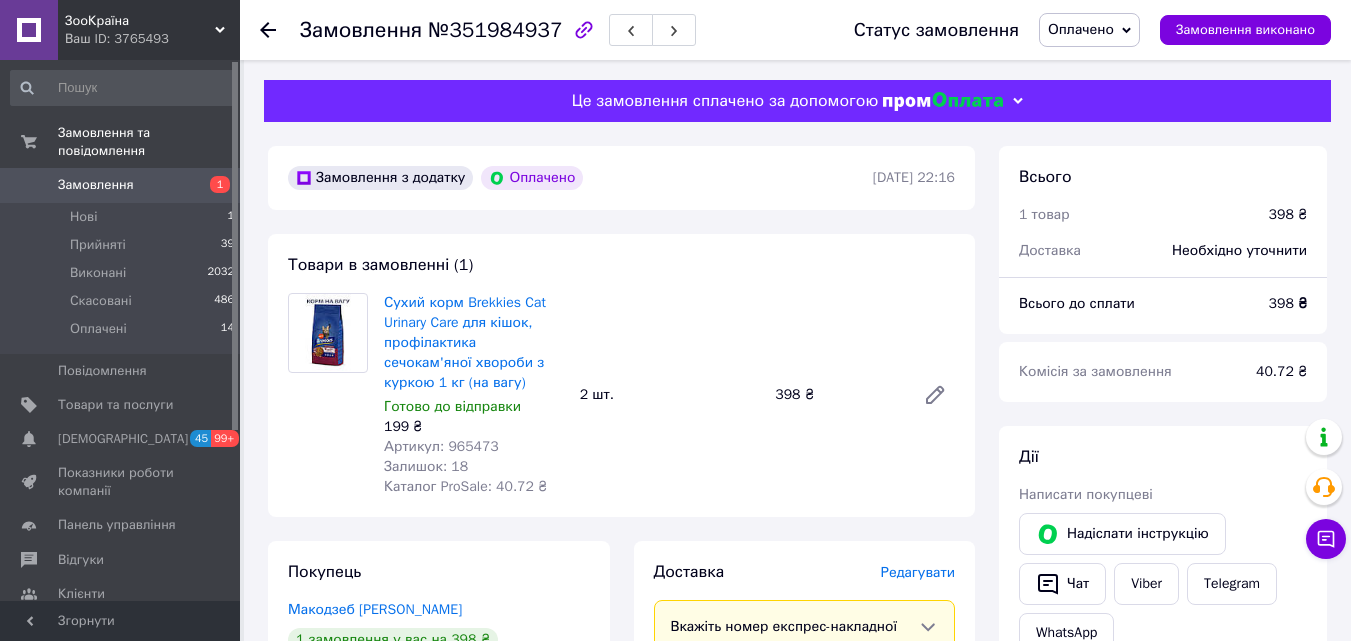 click on "Артикул: 965473" at bounding box center (441, 446) 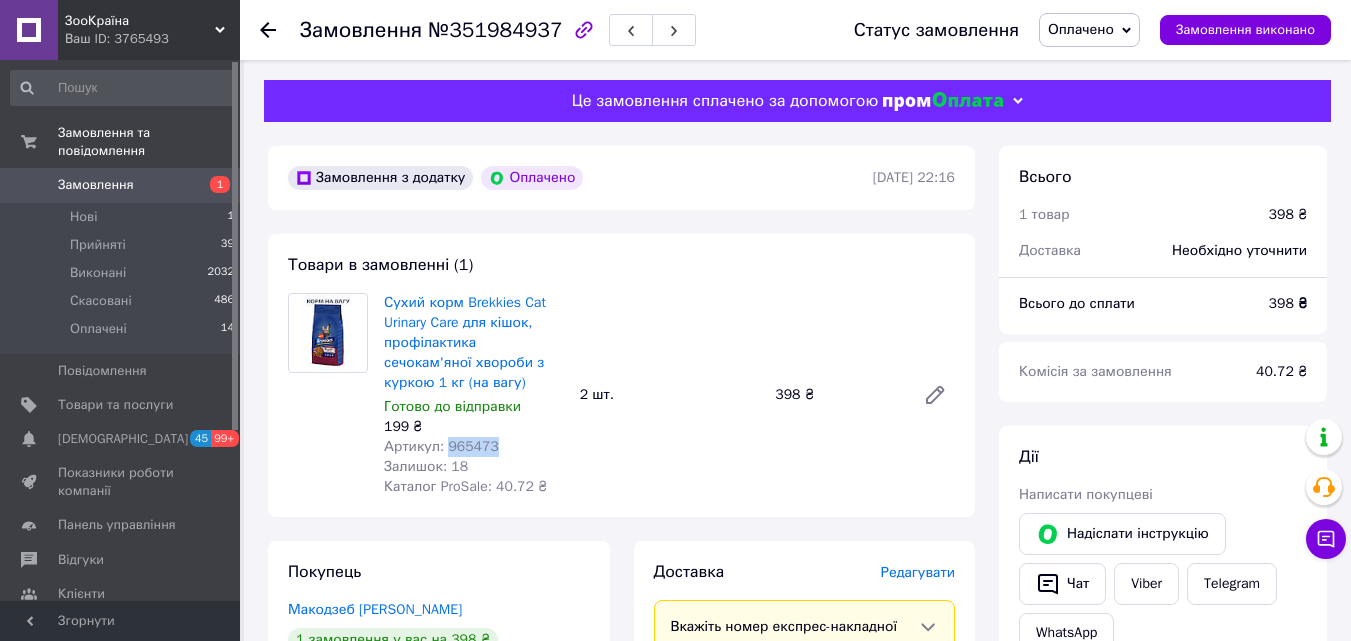 click on "Артикул: 965473" at bounding box center [441, 446] 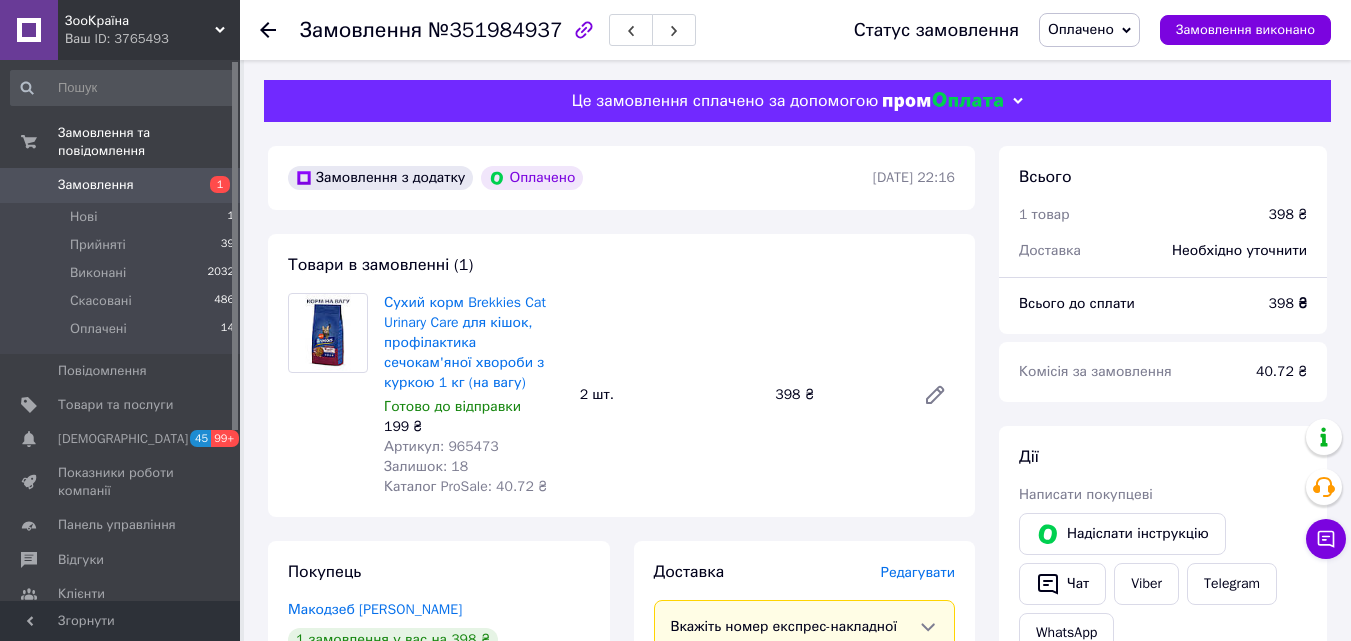 click on "№351984937" at bounding box center (495, 30) 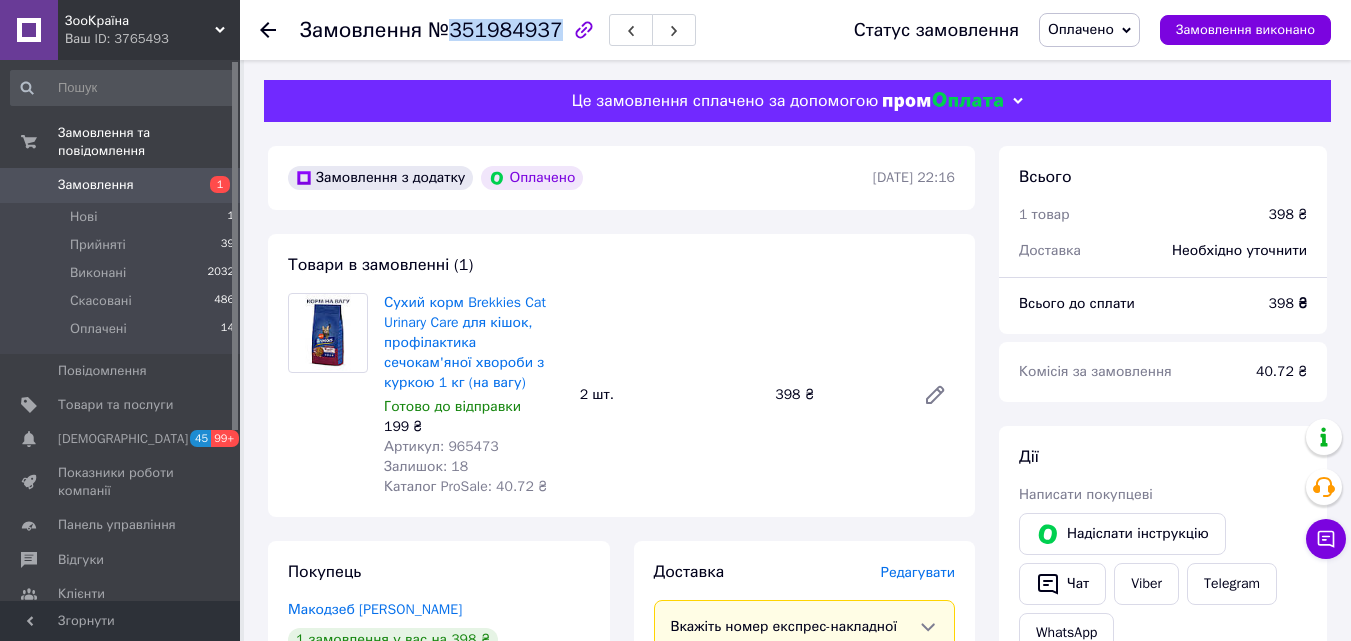 click on "№351984937" at bounding box center (495, 30) 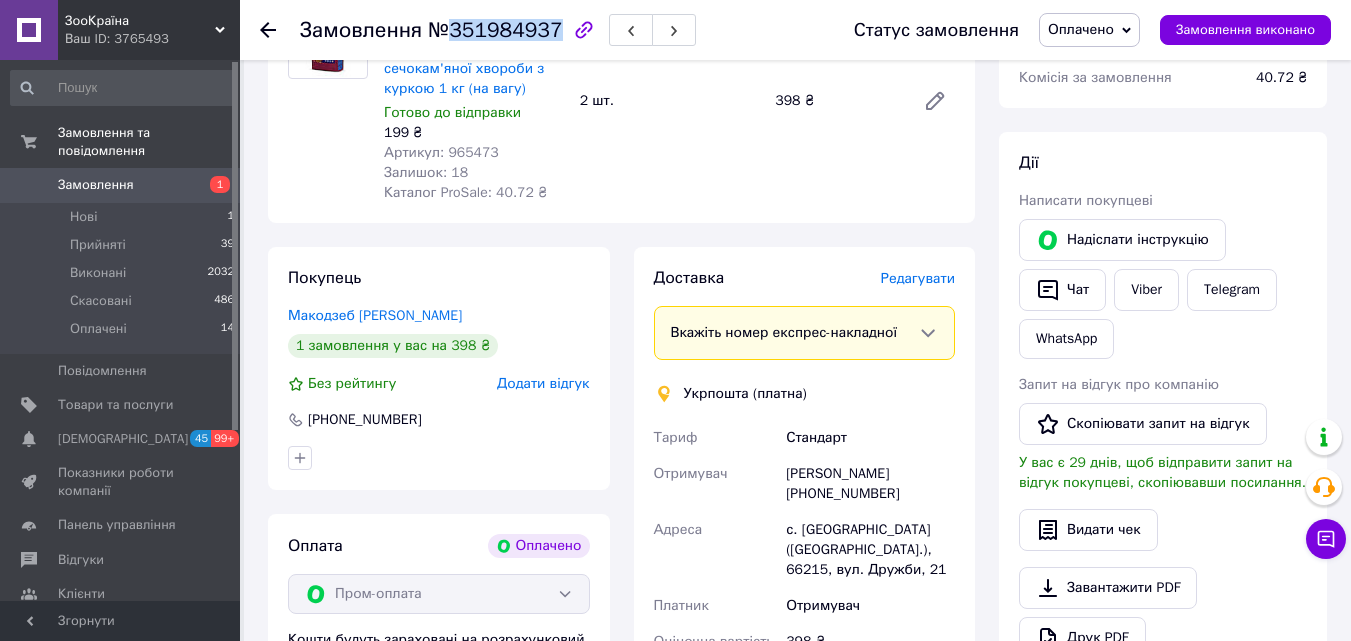 scroll, scrollTop: 78, scrollLeft: 0, axis: vertical 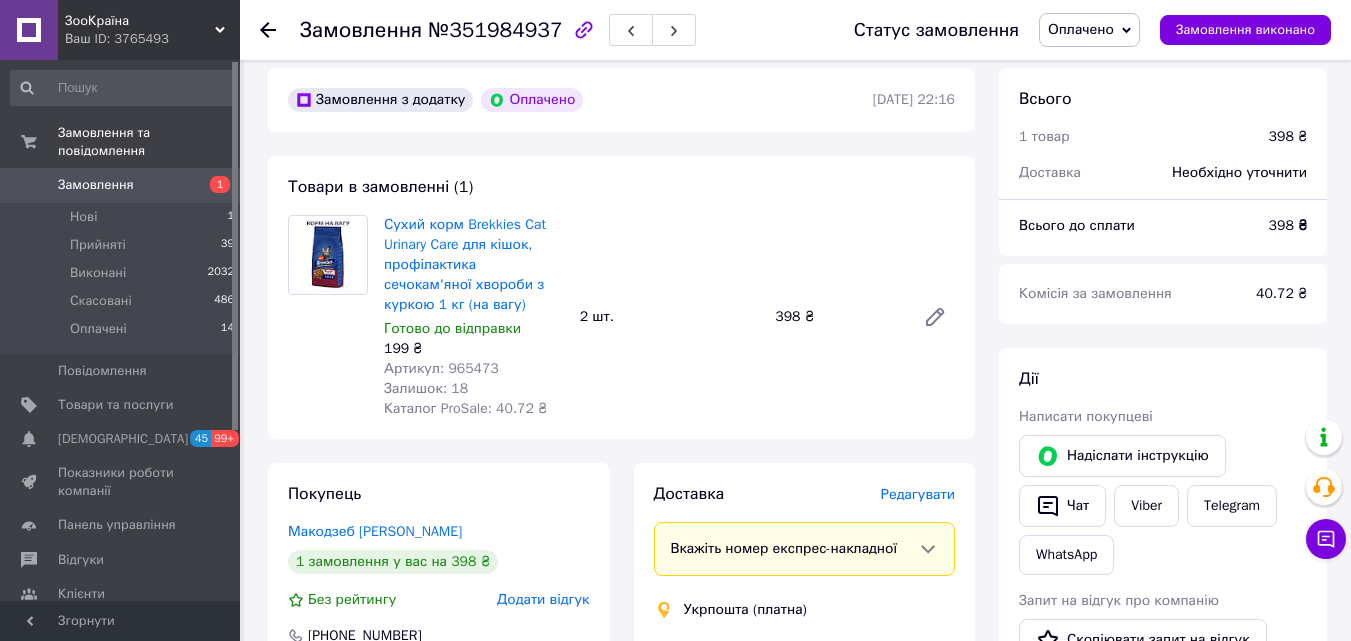 click at bounding box center [280, 30] 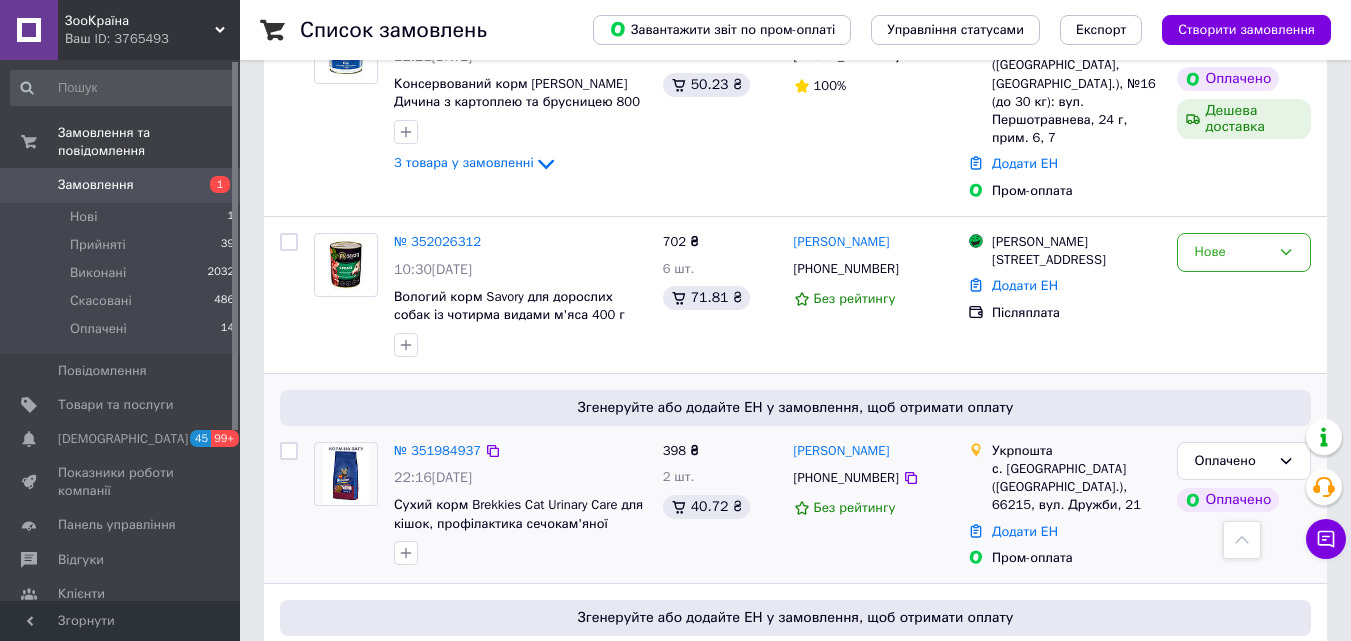 scroll, scrollTop: 460, scrollLeft: 0, axis: vertical 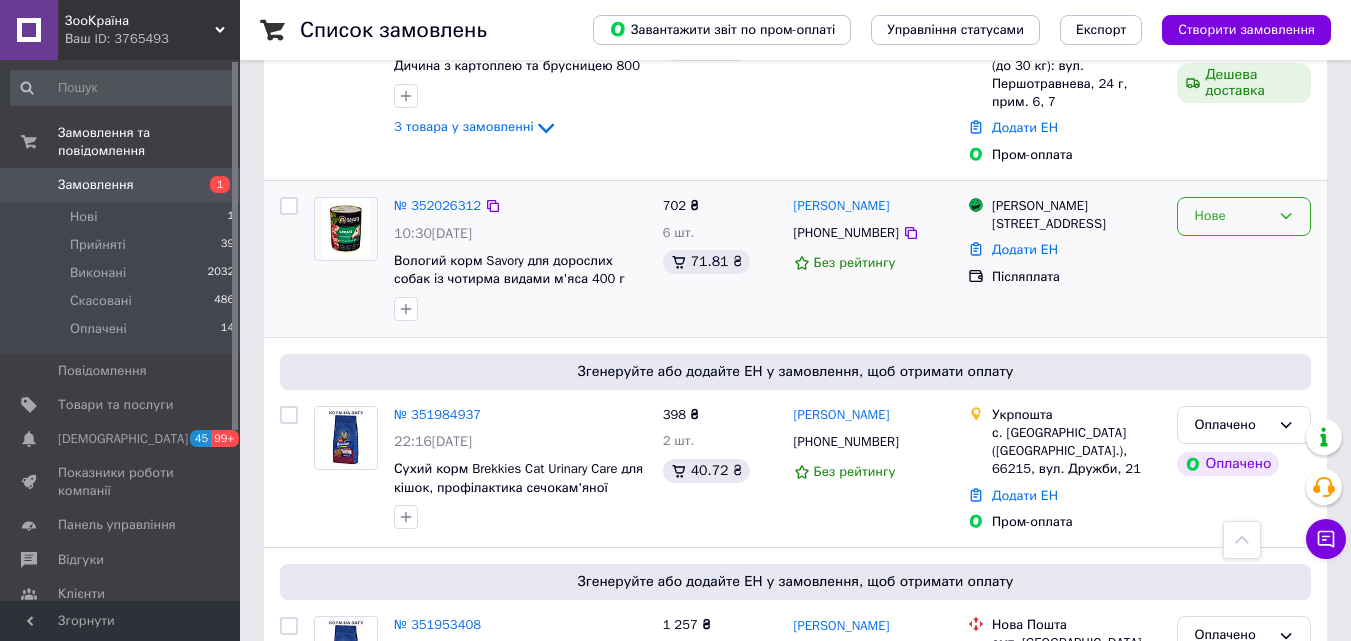 click on "Нове" at bounding box center (1244, 216) 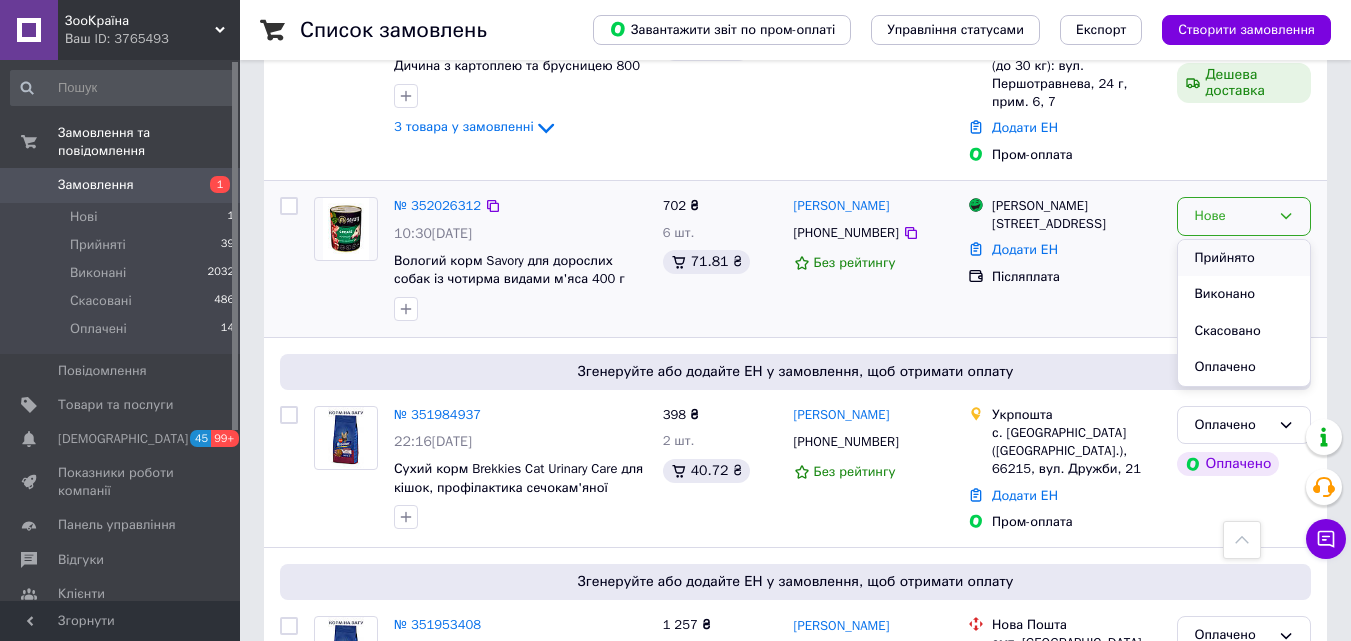 click on "Прийнято" at bounding box center [1244, 258] 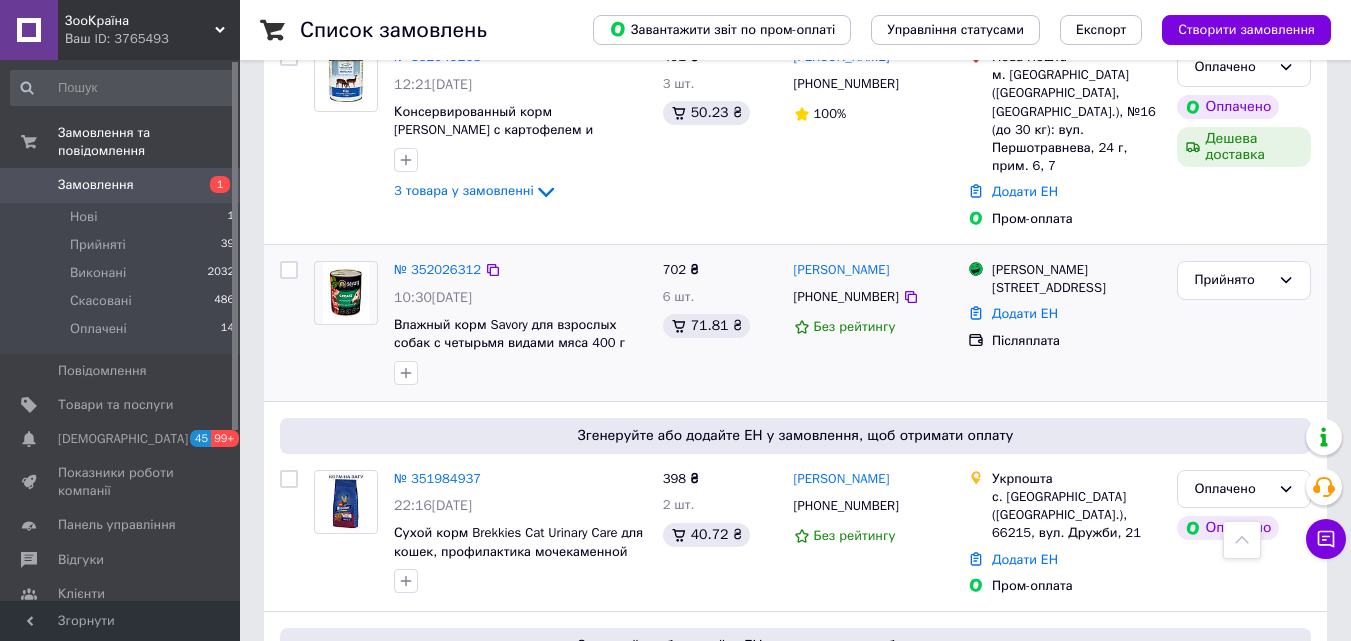 scroll, scrollTop: 360, scrollLeft: 0, axis: vertical 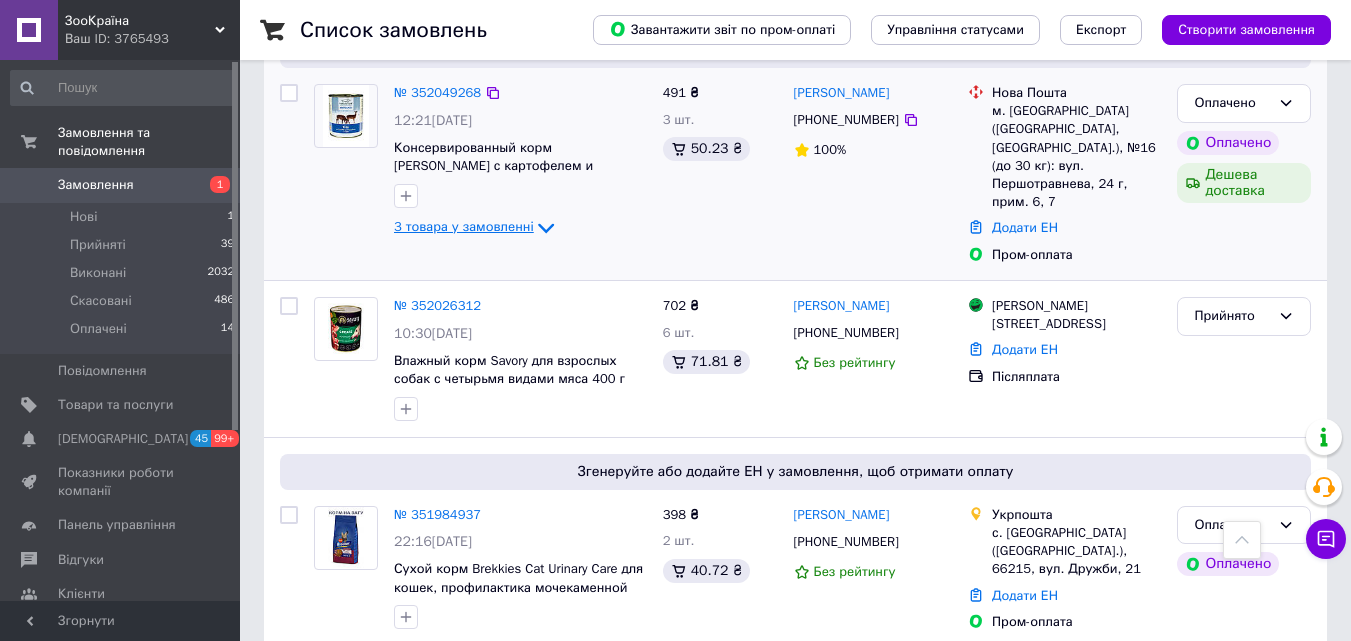 click 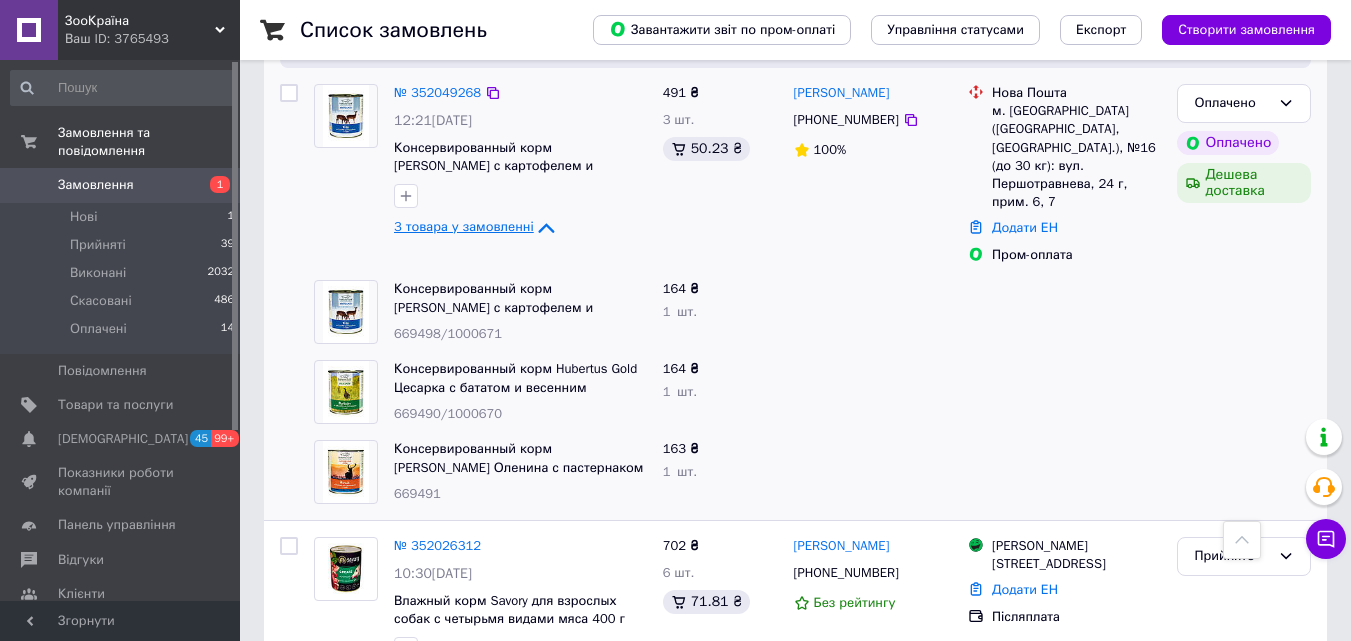 click on "Замовлення" at bounding box center [121, 185] 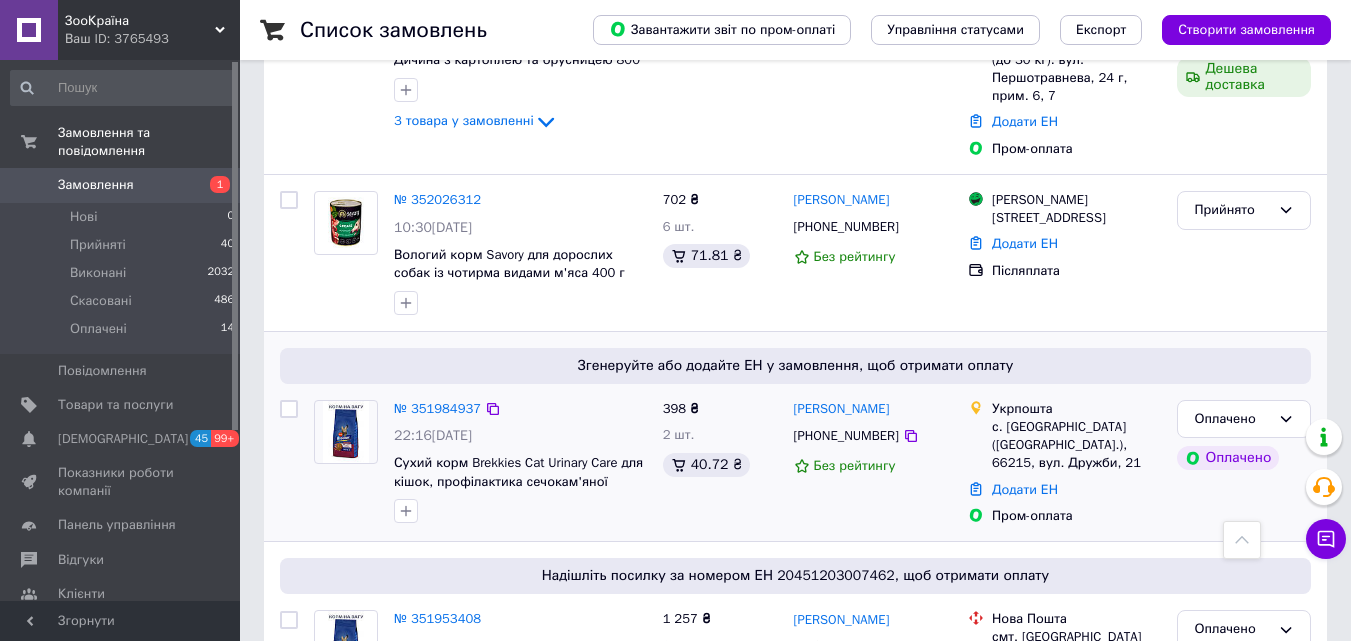 scroll, scrollTop: 500, scrollLeft: 0, axis: vertical 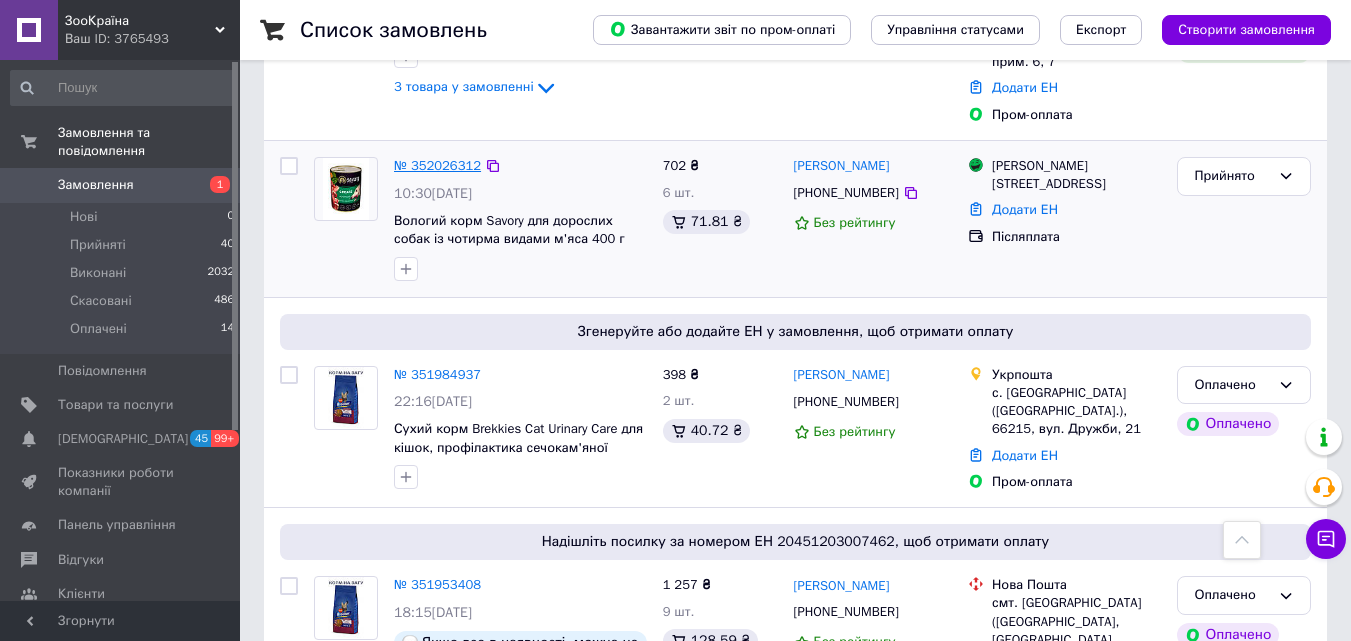 click on "№ 352026312" at bounding box center (437, 165) 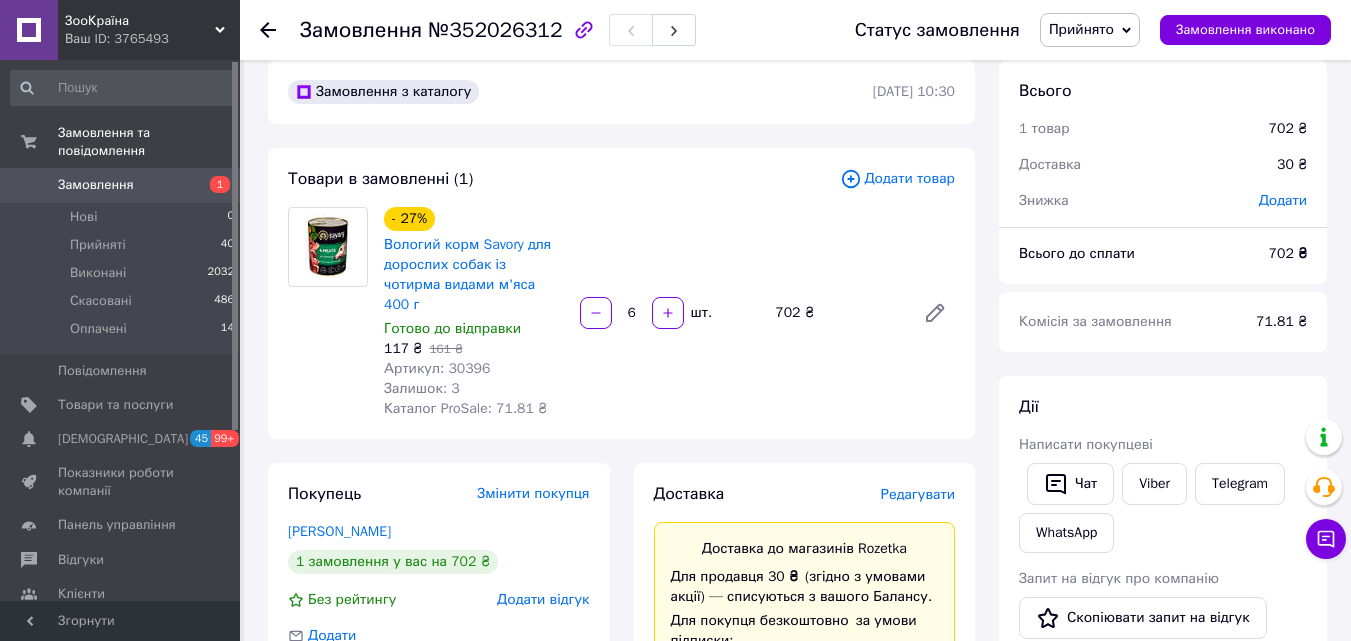 scroll, scrollTop: 0, scrollLeft: 0, axis: both 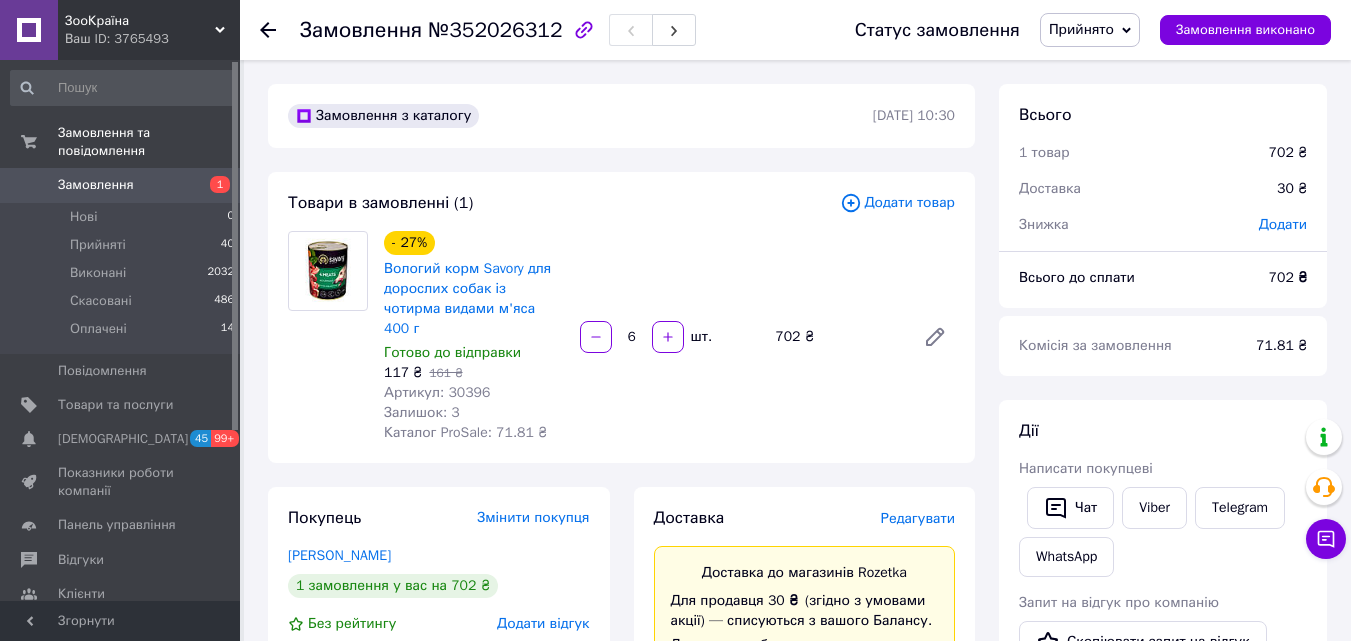 click on "Артикул: 30396" at bounding box center [437, 392] 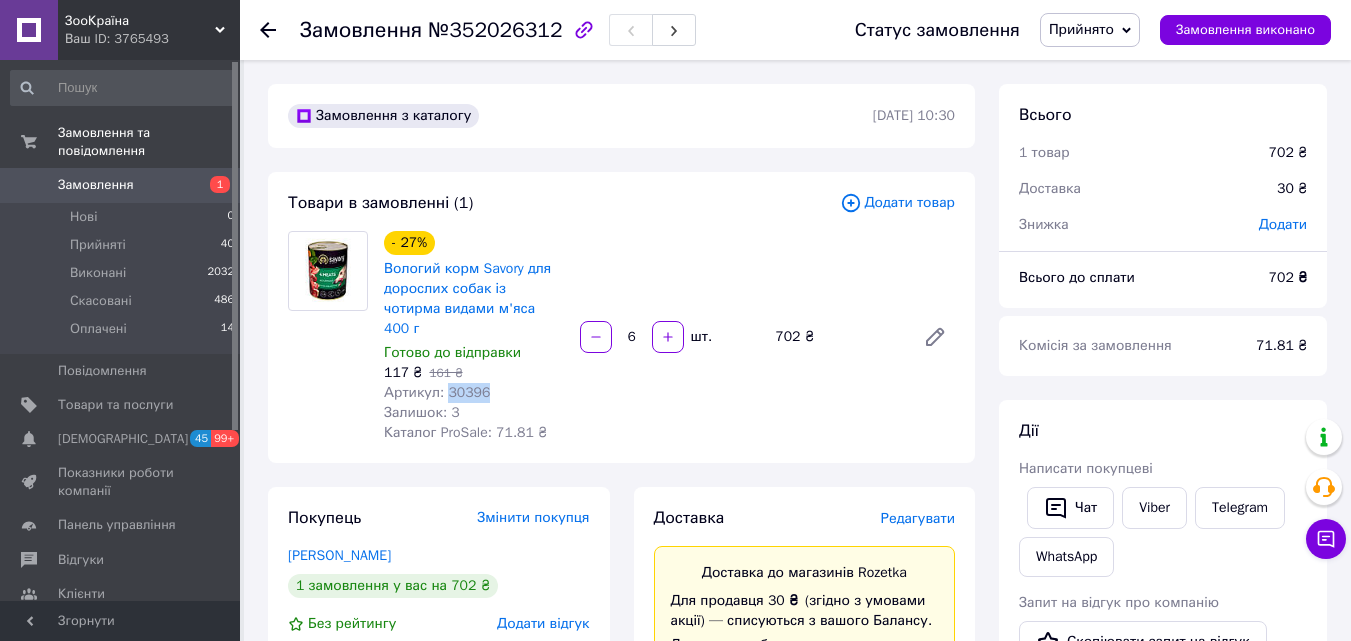 click on "Артикул: 30396" at bounding box center [437, 392] 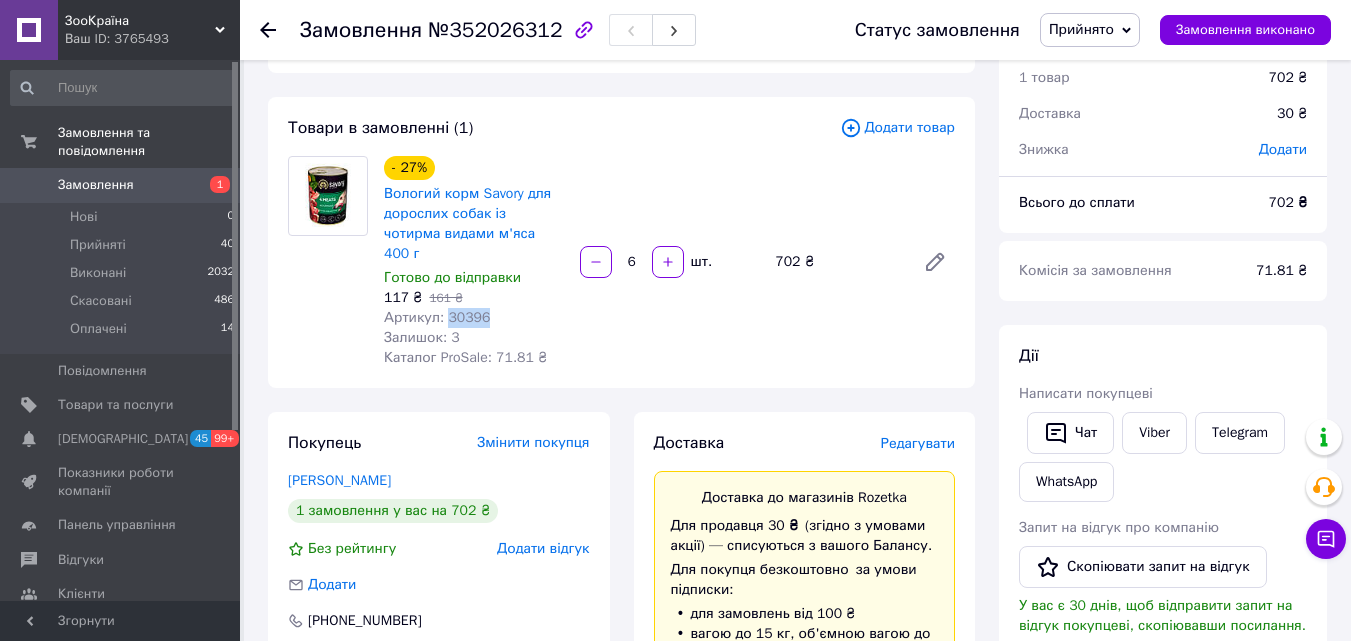 scroll, scrollTop: 200, scrollLeft: 0, axis: vertical 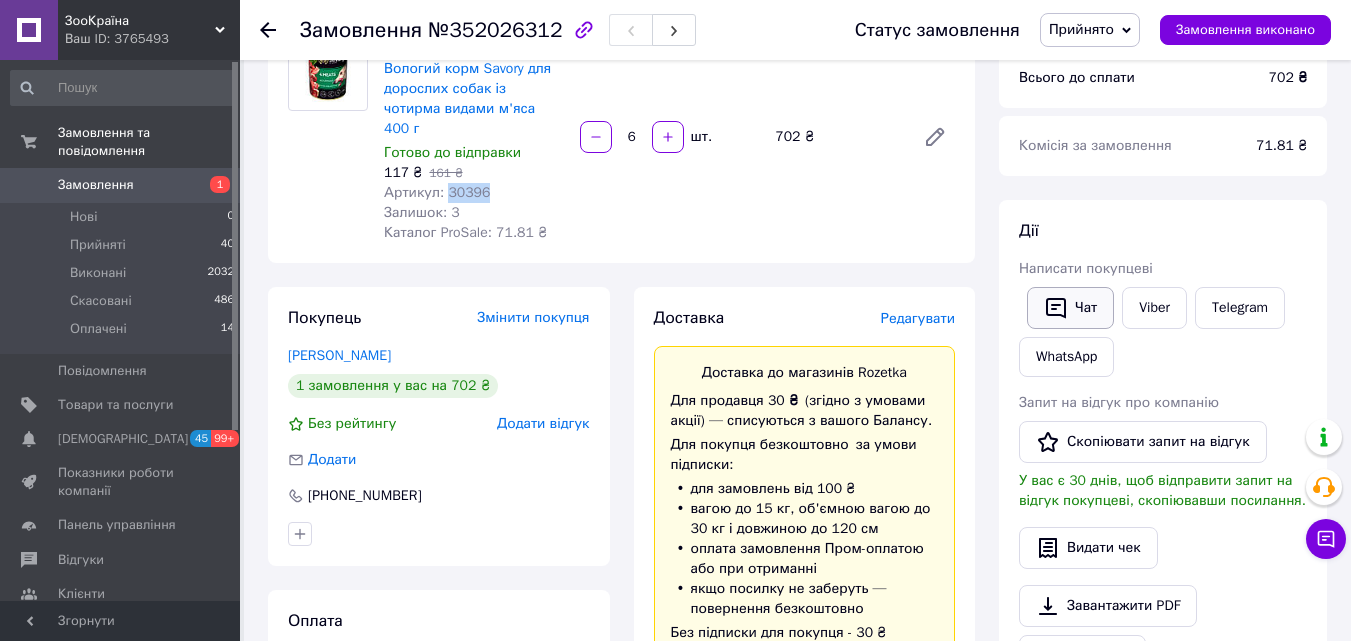 click 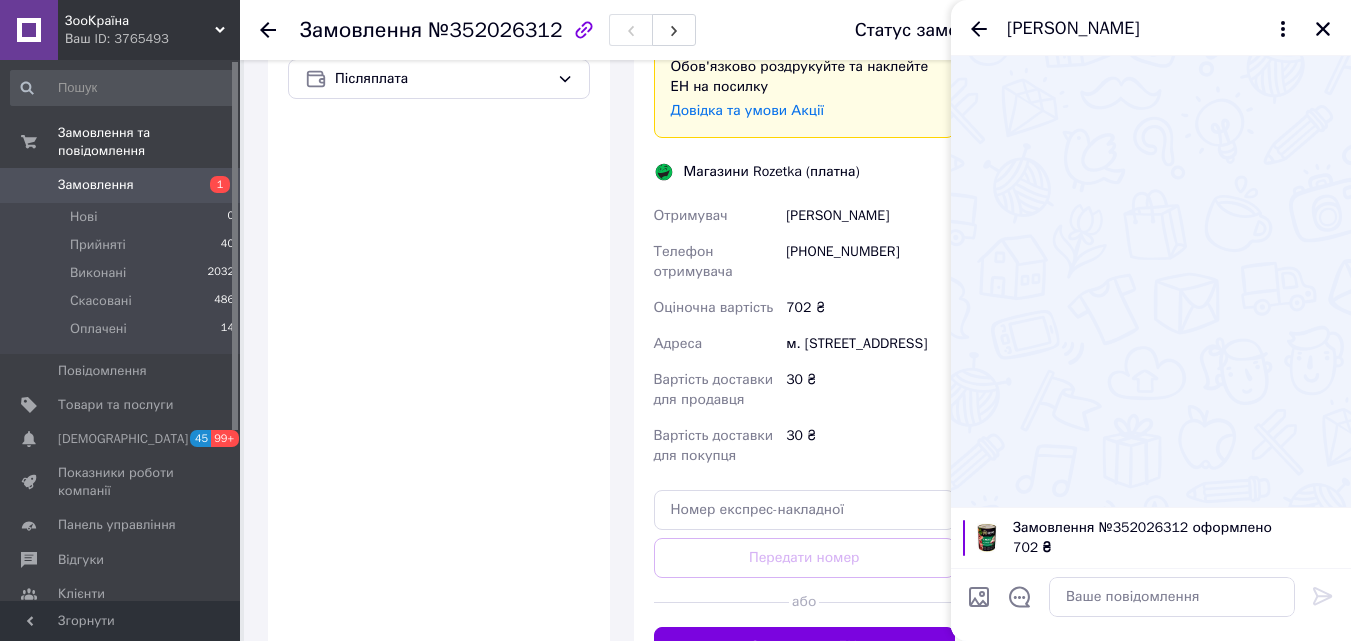 scroll, scrollTop: 800, scrollLeft: 0, axis: vertical 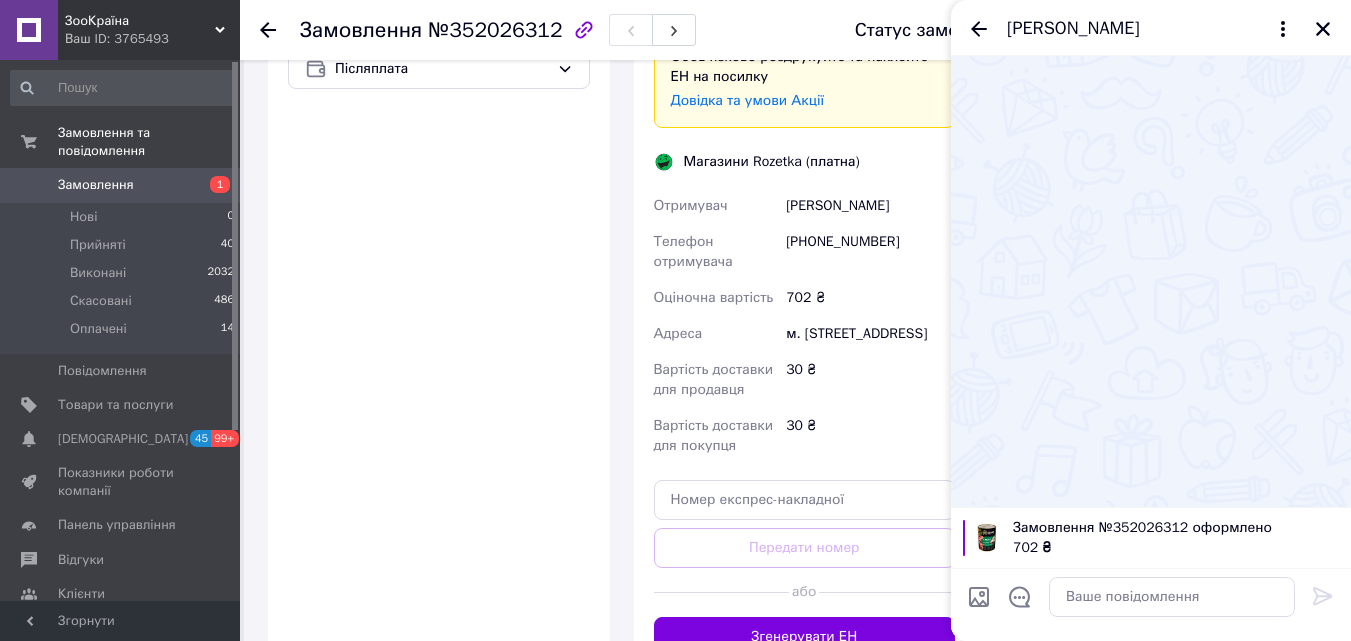 drag, startPoint x: 885, startPoint y: 336, endPoint x: 773, endPoint y: 321, distance: 113 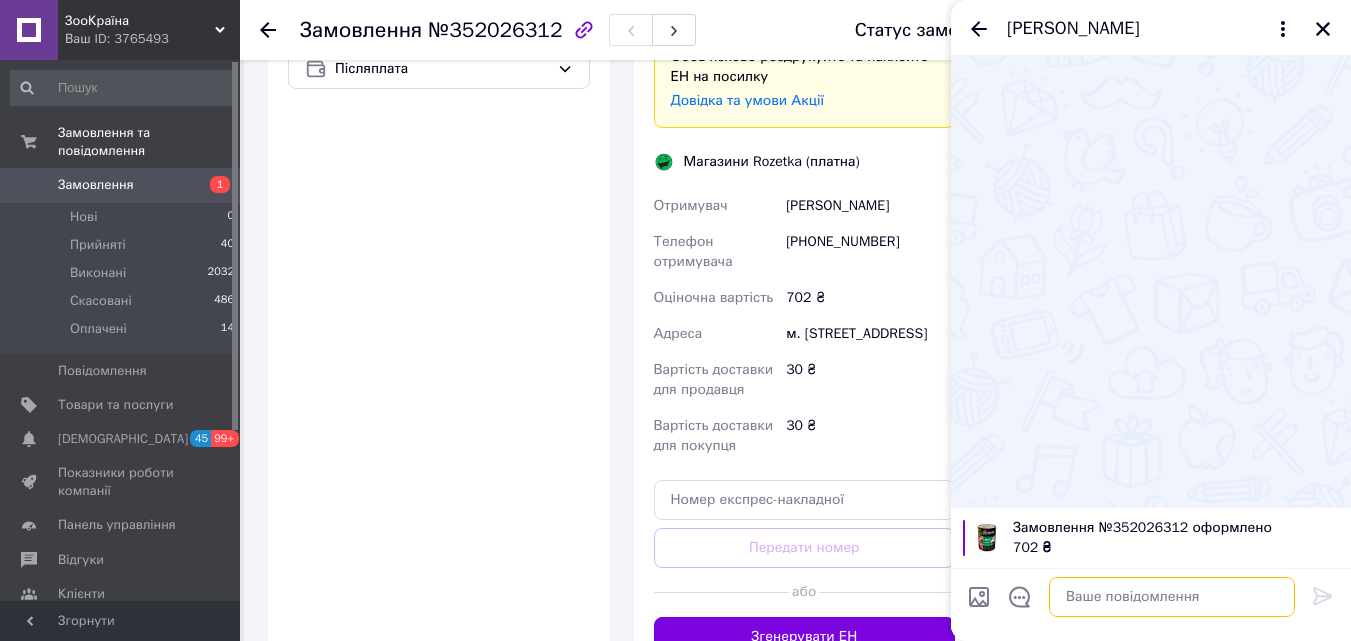 click at bounding box center (1172, 597) 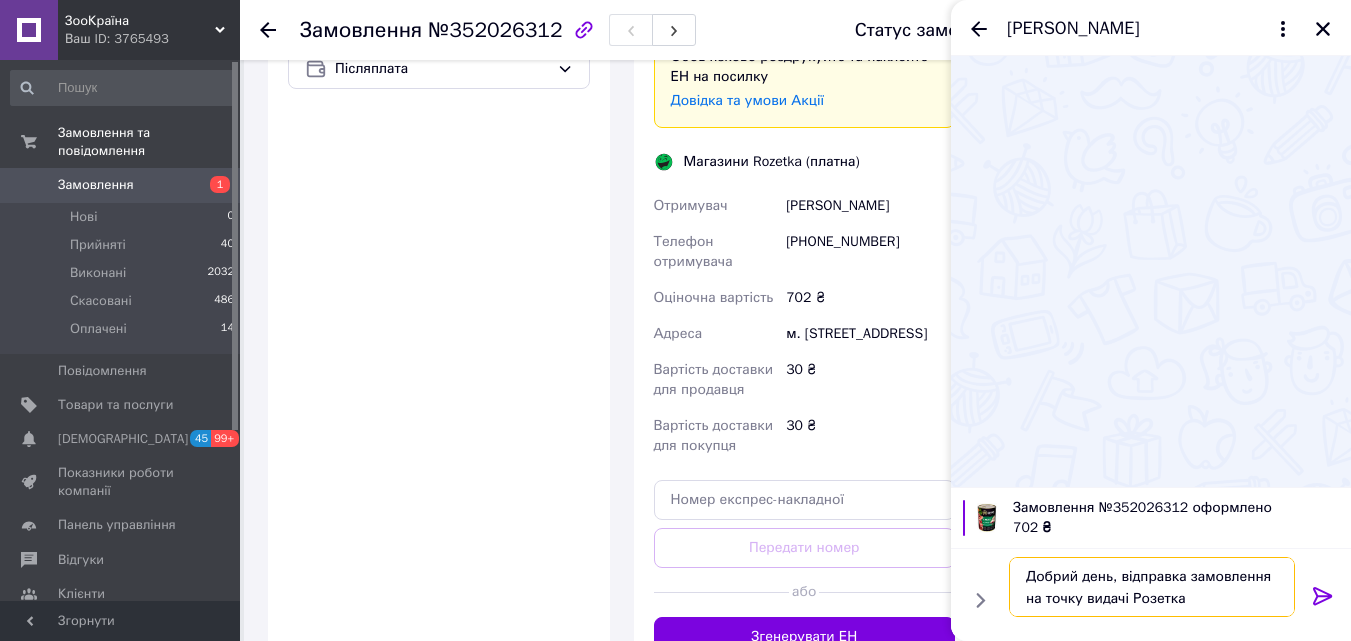 paste on "м. [STREET_ADDRESS]" 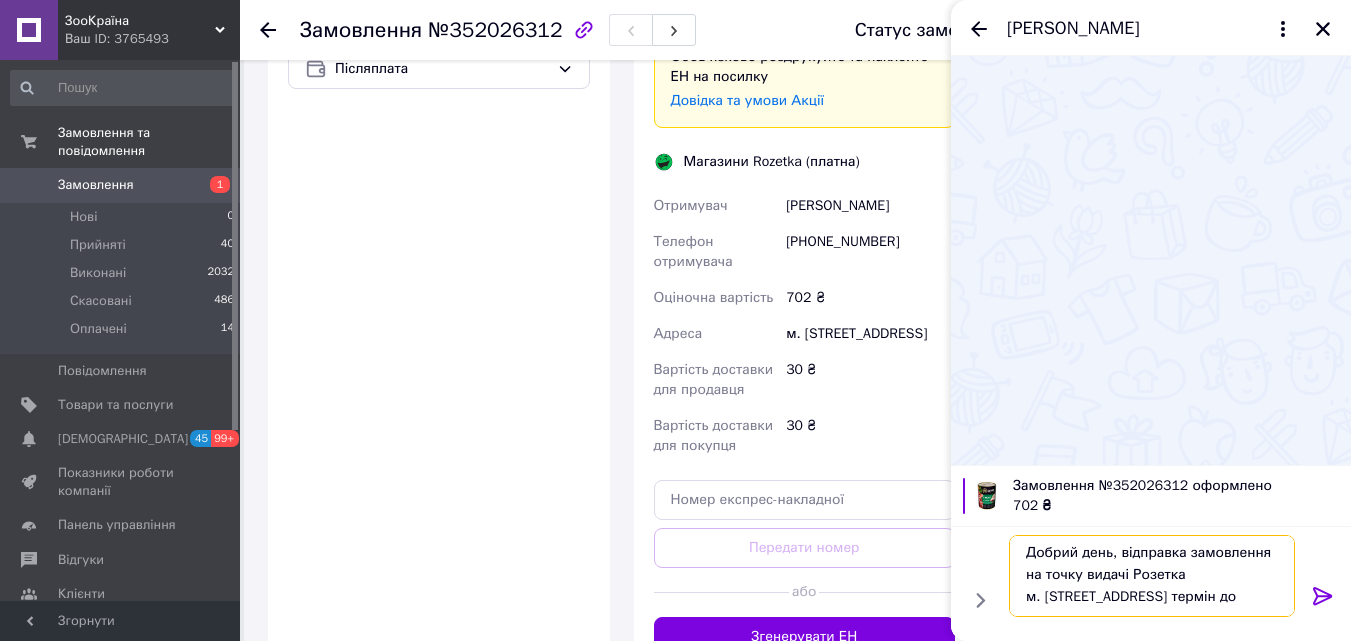 scroll, scrollTop: 2, scrollLeft: 0, axis: vertical 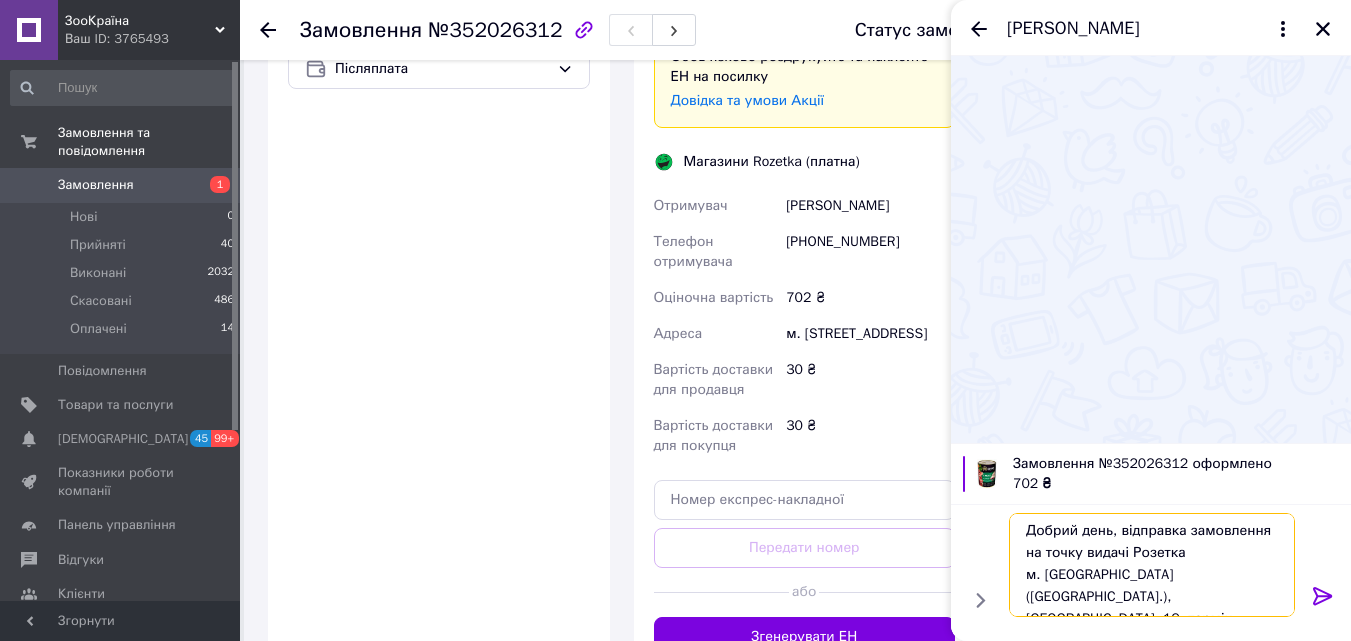 type on "Добрий день, відправка замовлення на точку видачі Розетка
м. [GEOGRAPHIC_DATA] ([GEOGRAPHIC_DATA].), [GEOGRAPHIC_DATA], 19. термін доставки протягом 3 днів." 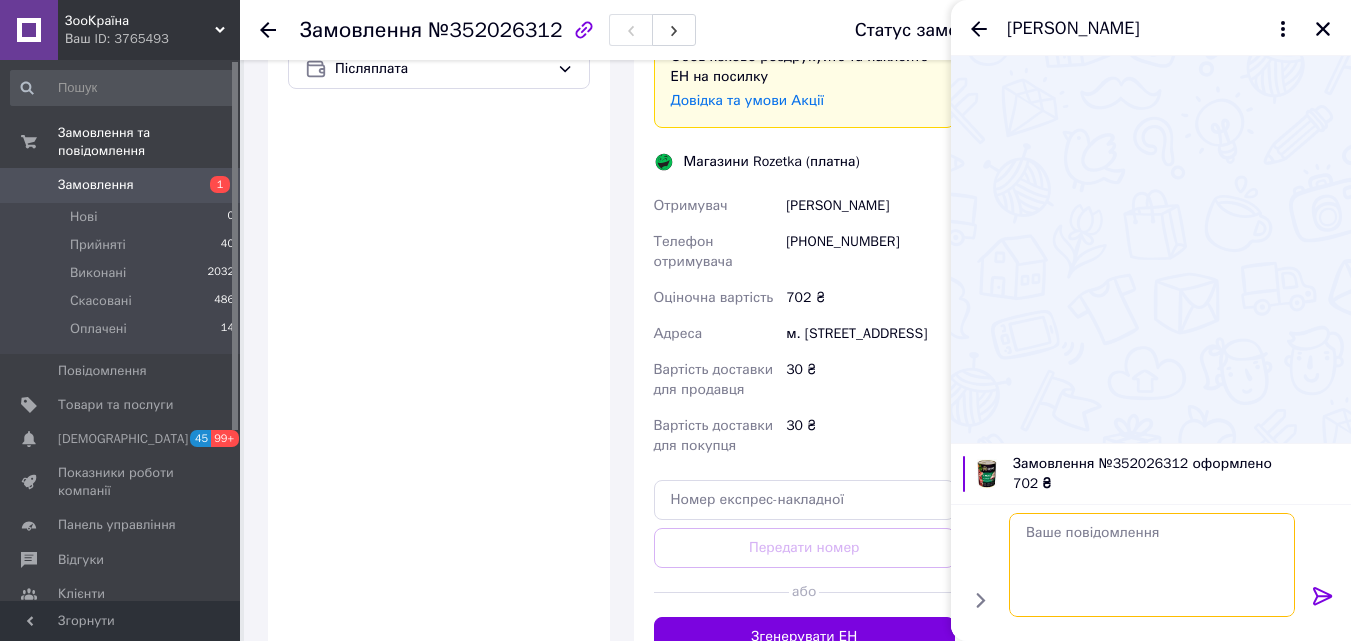 scroll, scrollTop: 0, scrollLeft: 0, axis: both 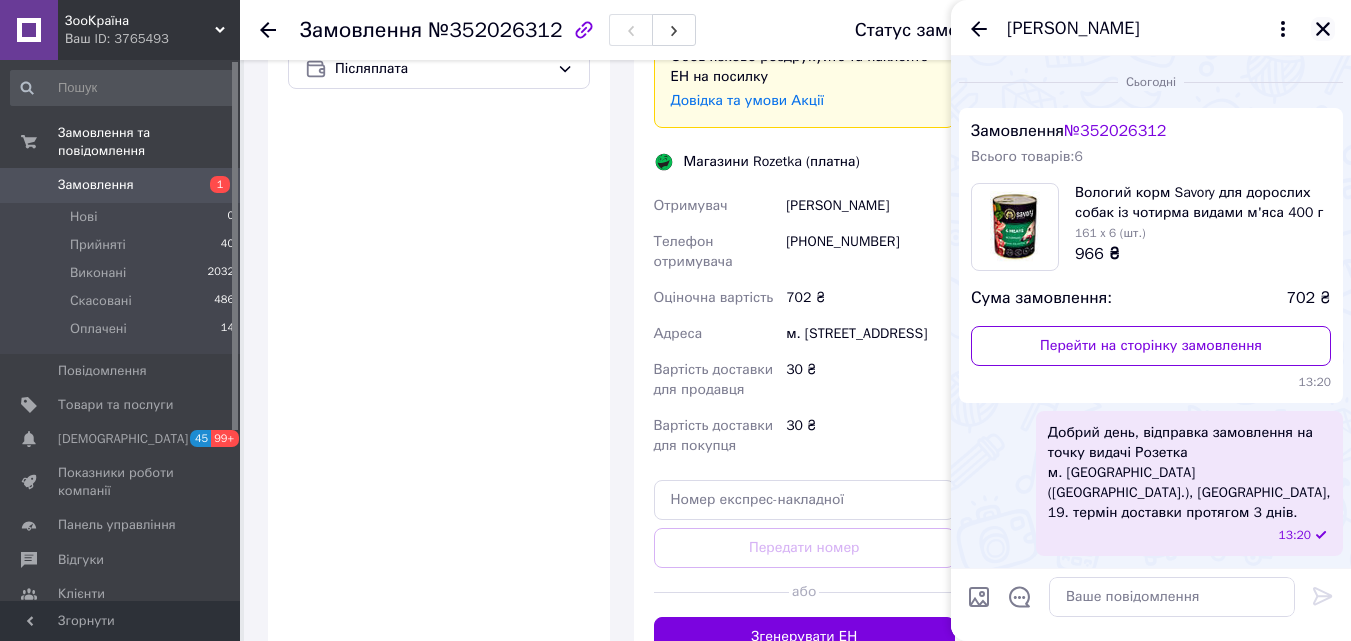 click 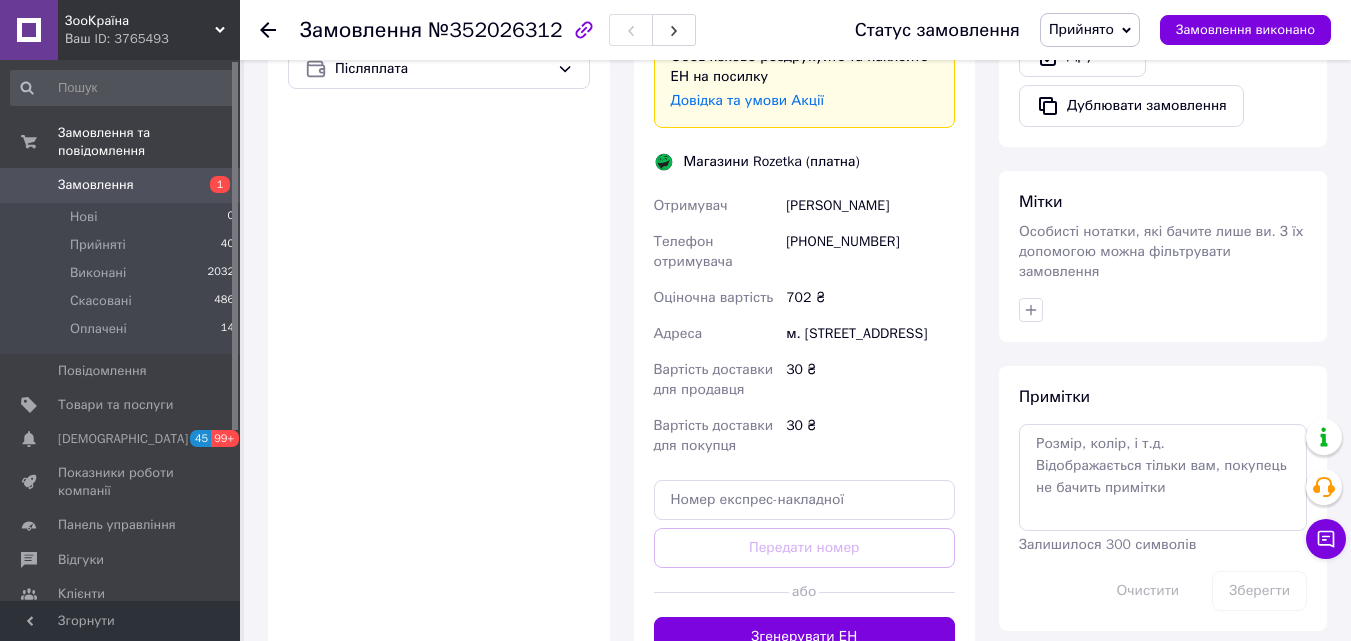 drag, startPoint x: 772, startPoint y: 196, endPoint x: 944, endPoint y: 183, distance: 172.49059 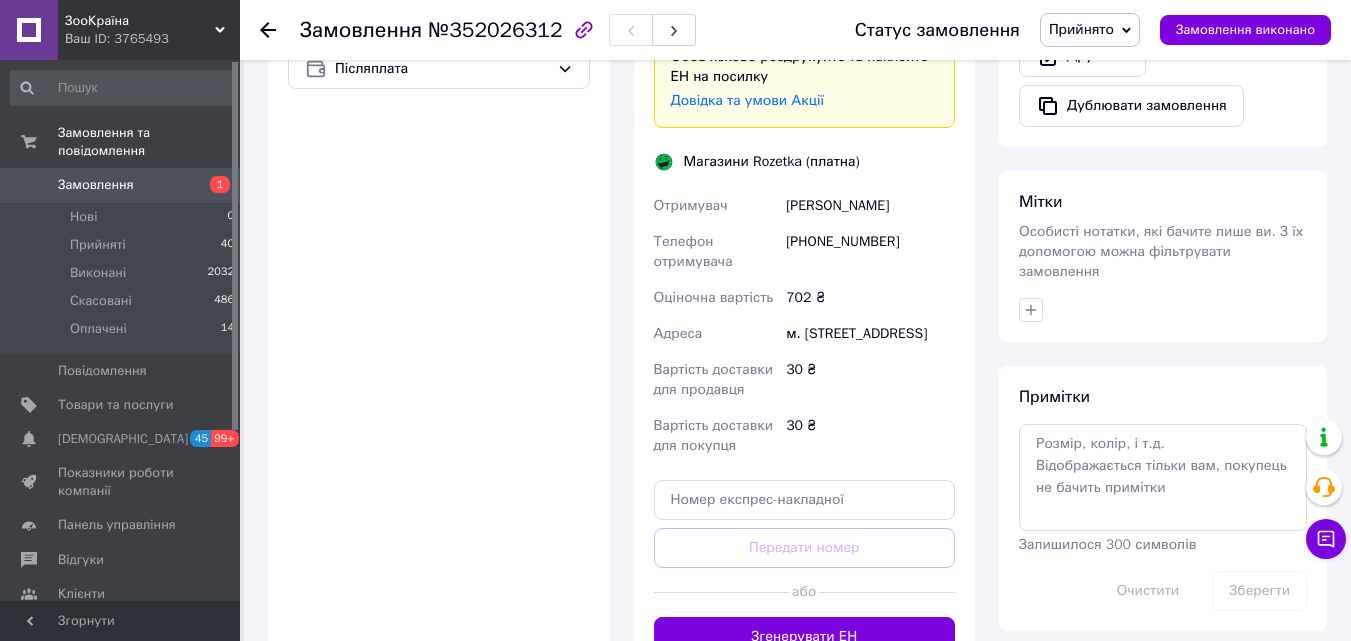 click on "[PHONE_NUMBER]" at bounding box center (870, 252) 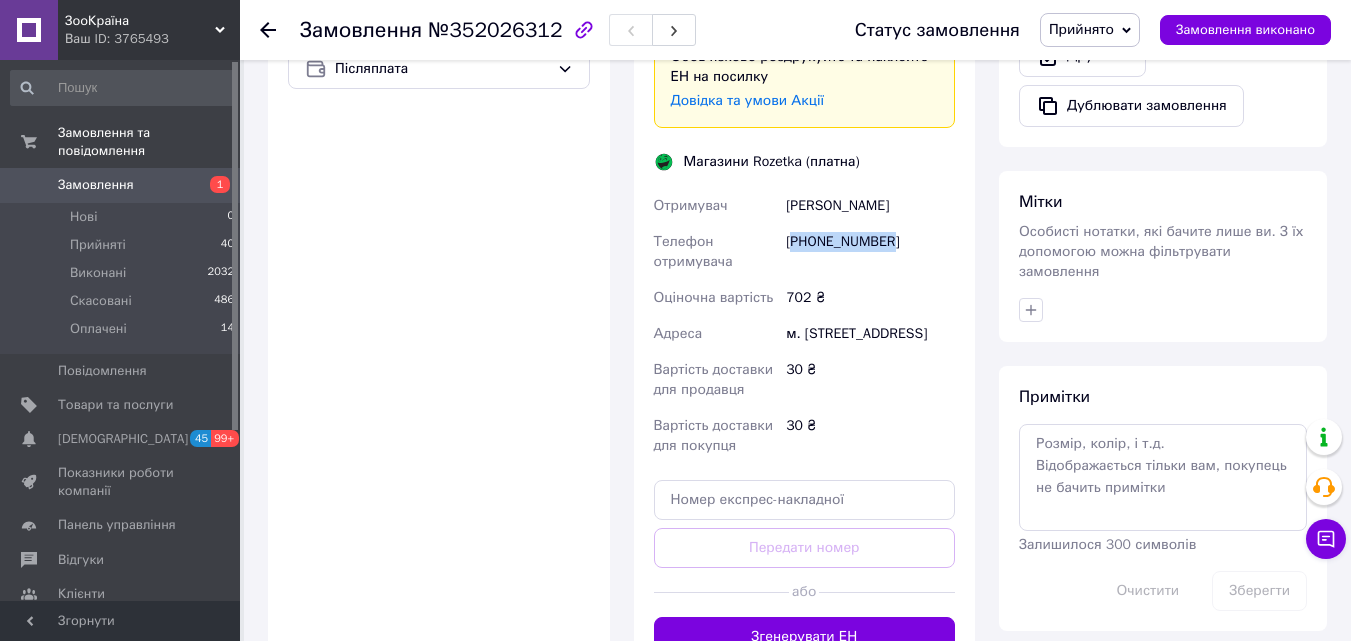click on "[PHONE_NUMBER]" at bounding box center [870, 252] 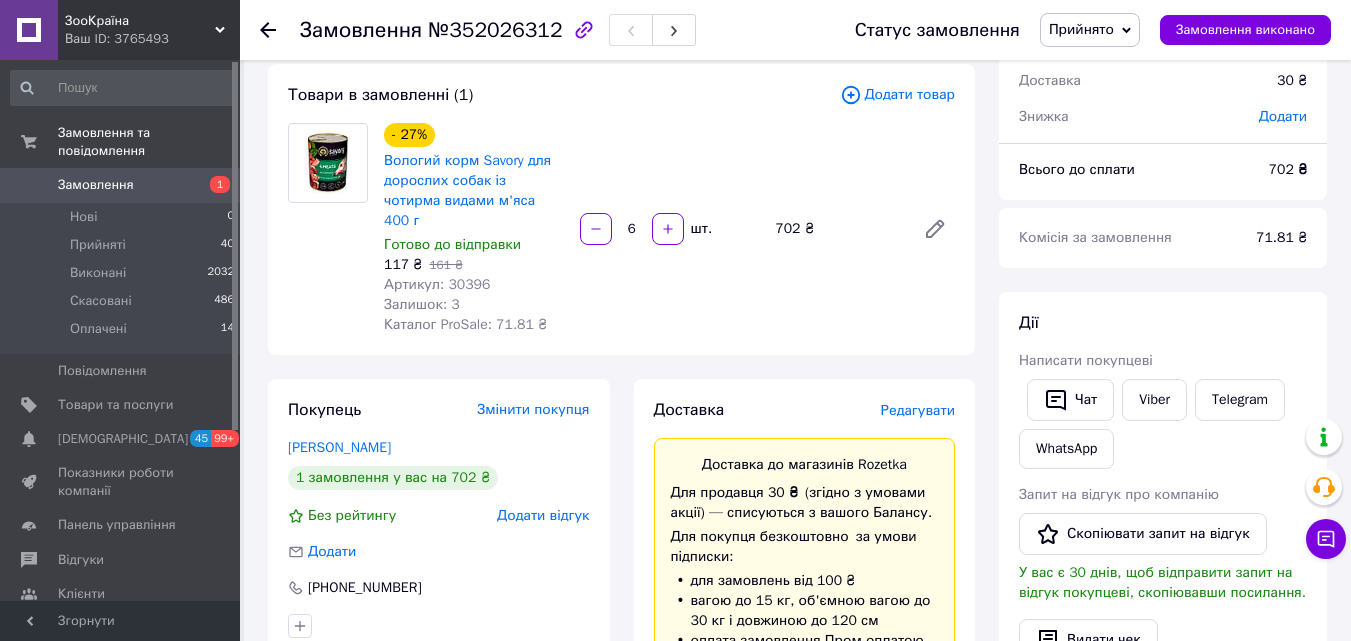 scroll, scrollTop: 100, scrollLeft: 0, axis: vertical 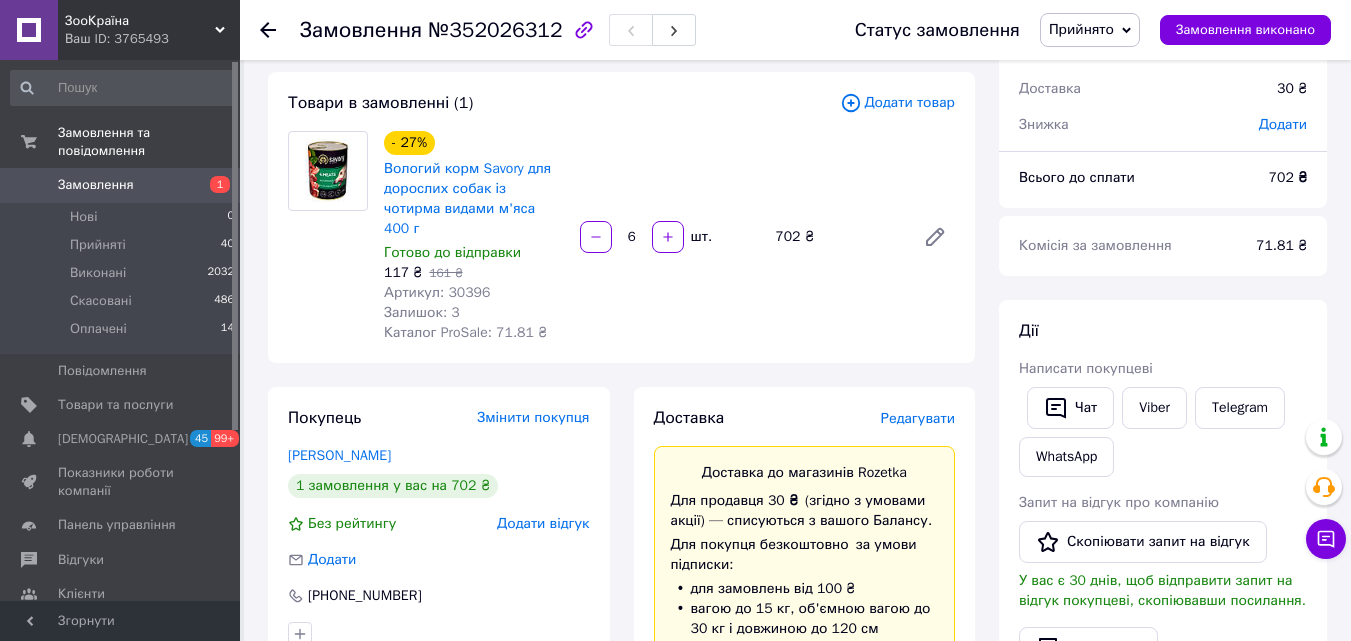 click on "Артикул: 30396" at bounding box center [437, 292] 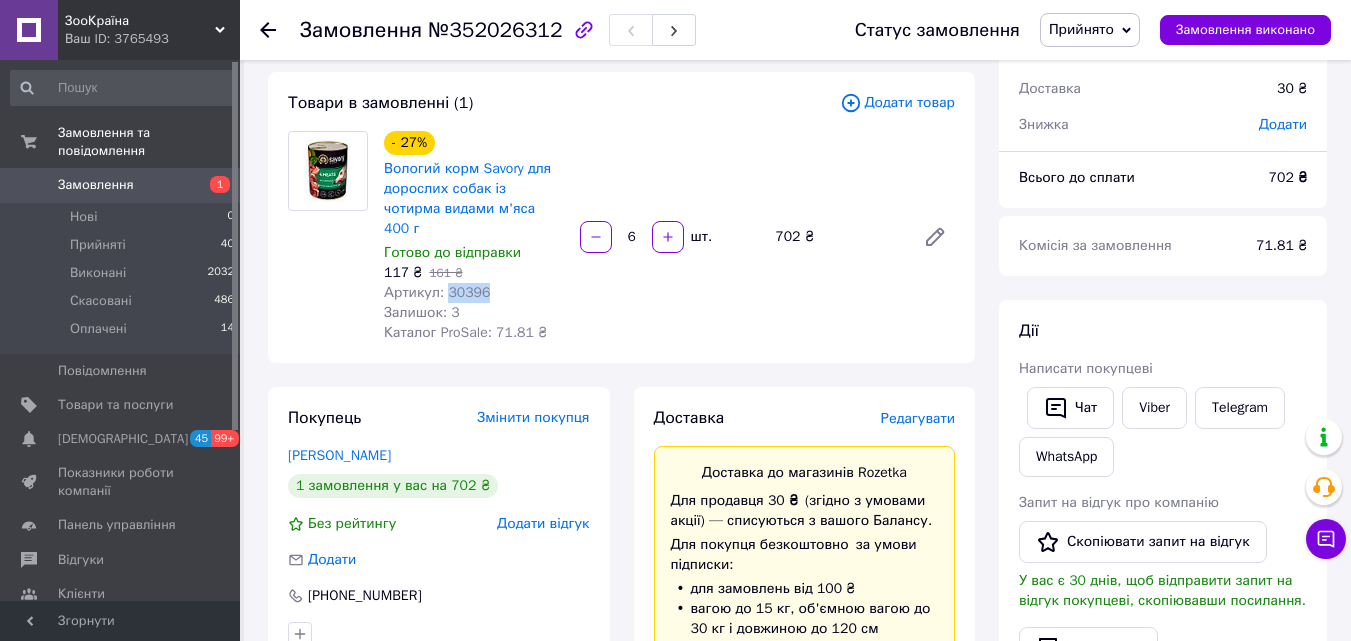 click on "Артикул: 30396" at bounding box center (437, 292) 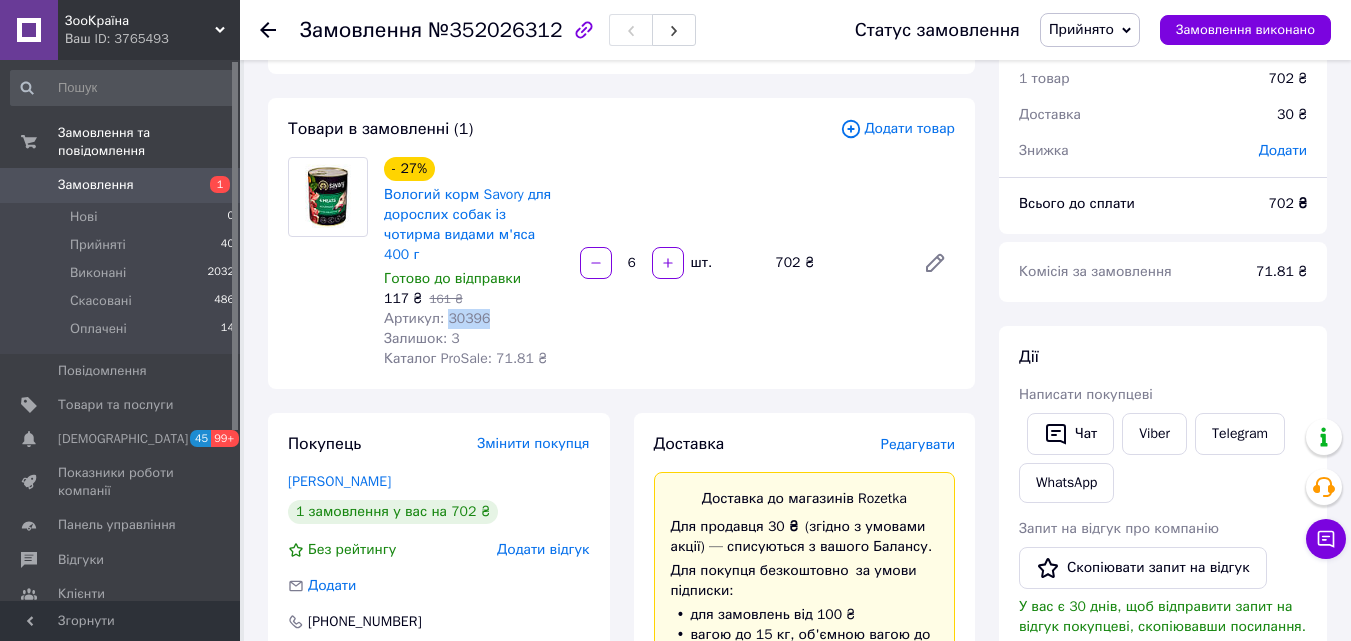 scroll, scrollTop: 0, scrollLeft: 0, axis: both 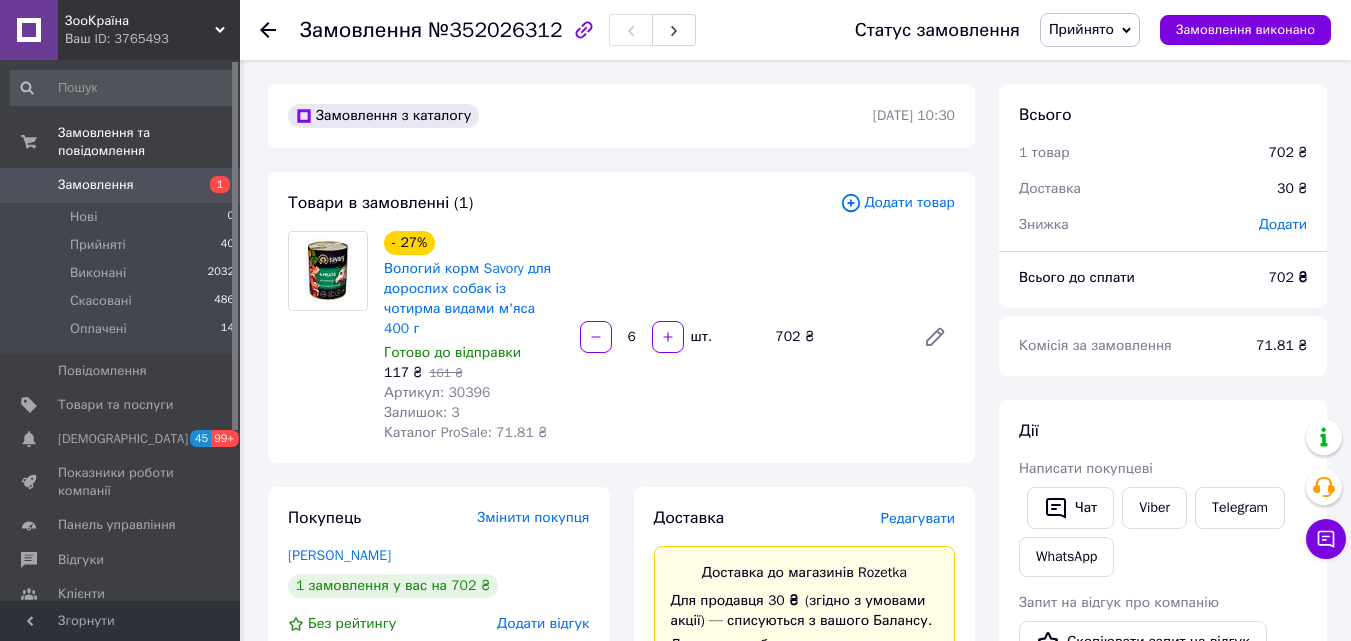 click on "№352026312" at bounding box center (495, 30) 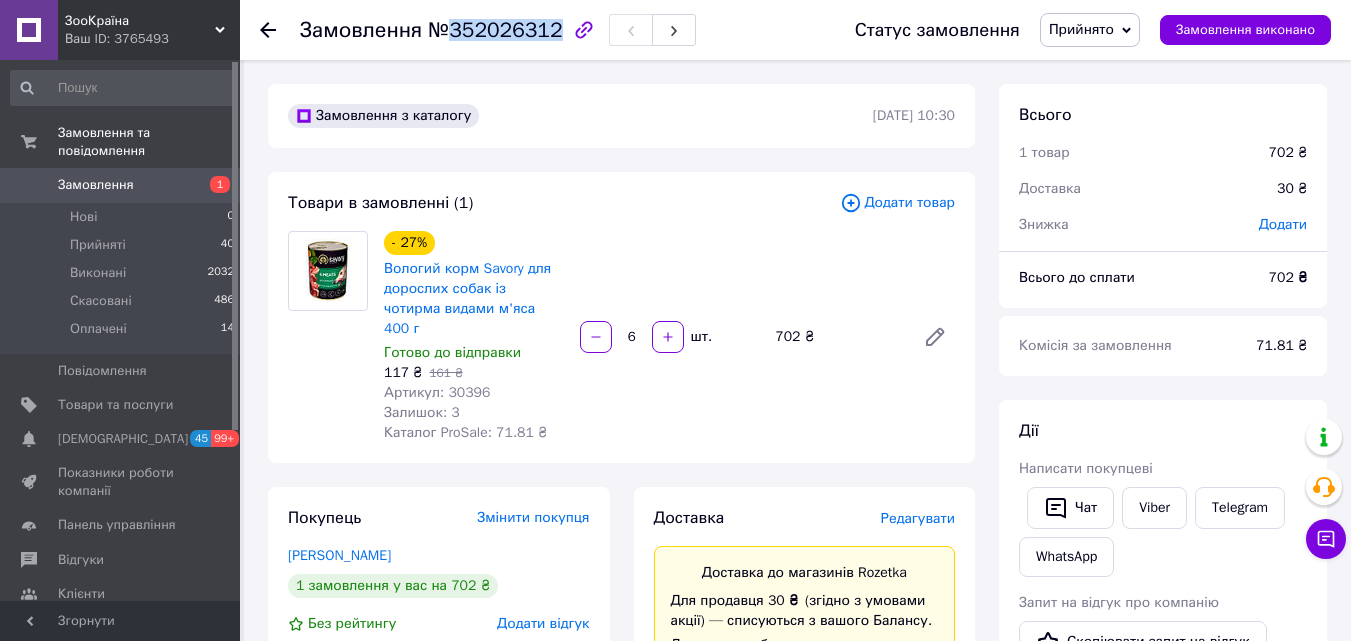 click on "№352026312" at bounding box center [495, 30] 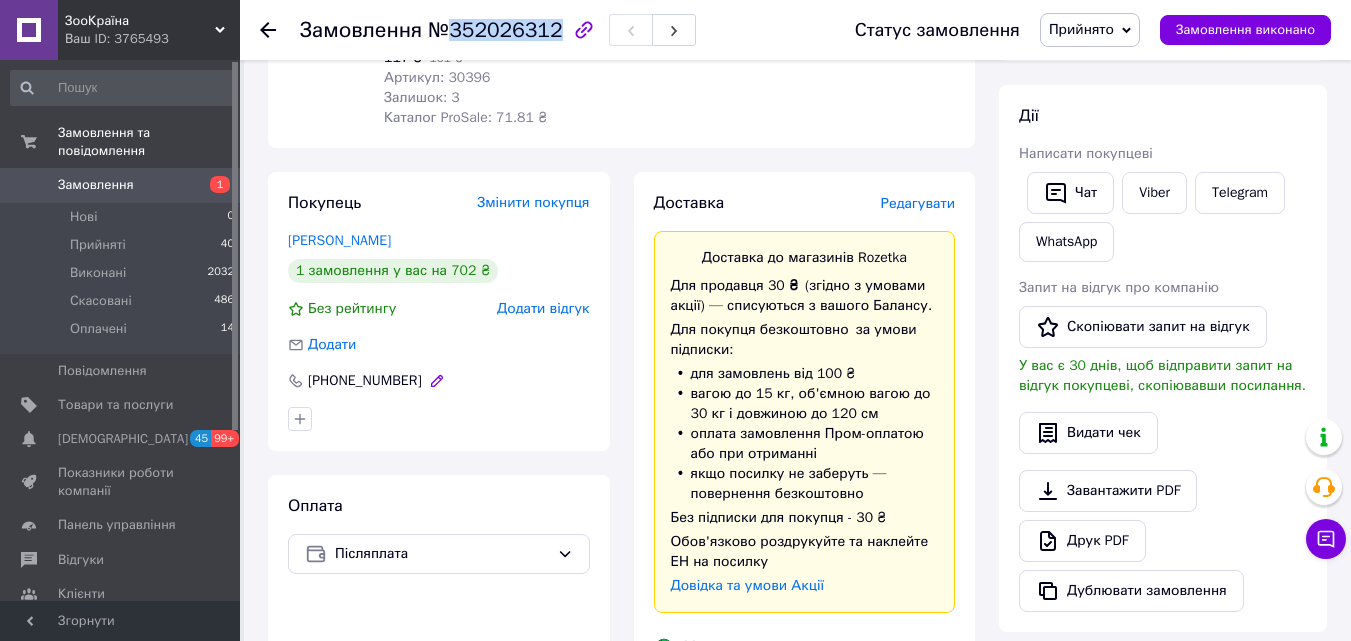 scroll, scrollTop: 600, scrollLeft: 0, axis: vertical 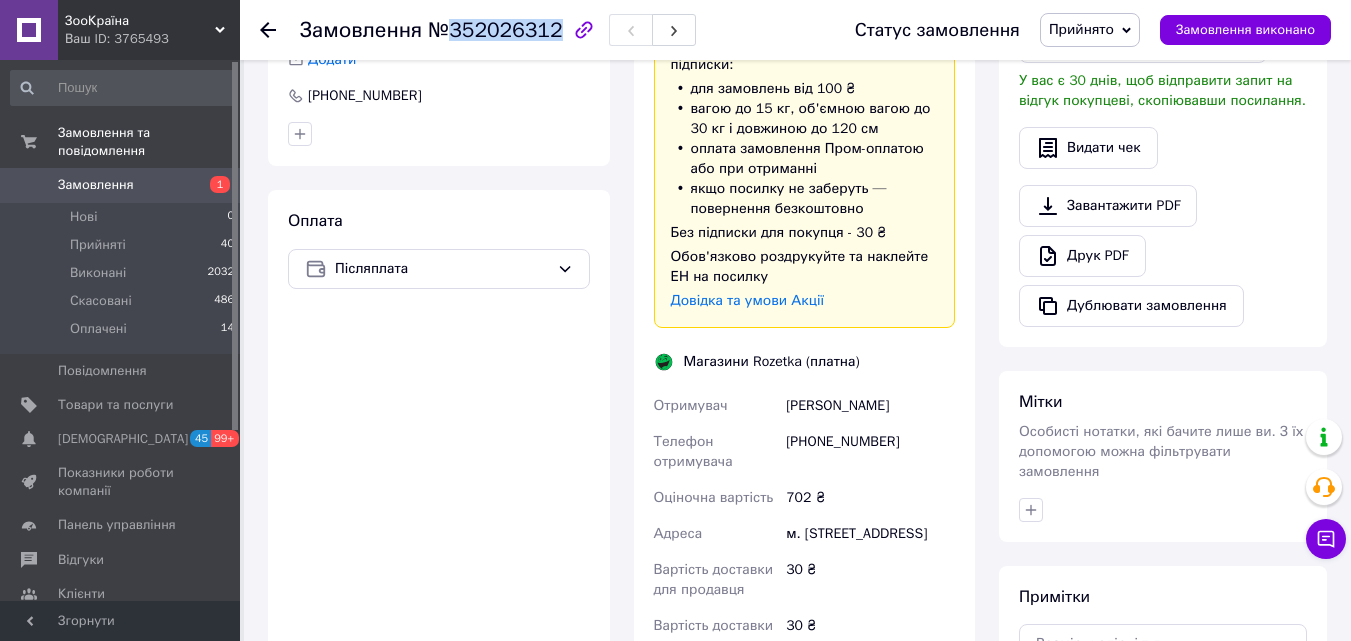 click on "Замовлення 1" at bounding box center [123, 185] 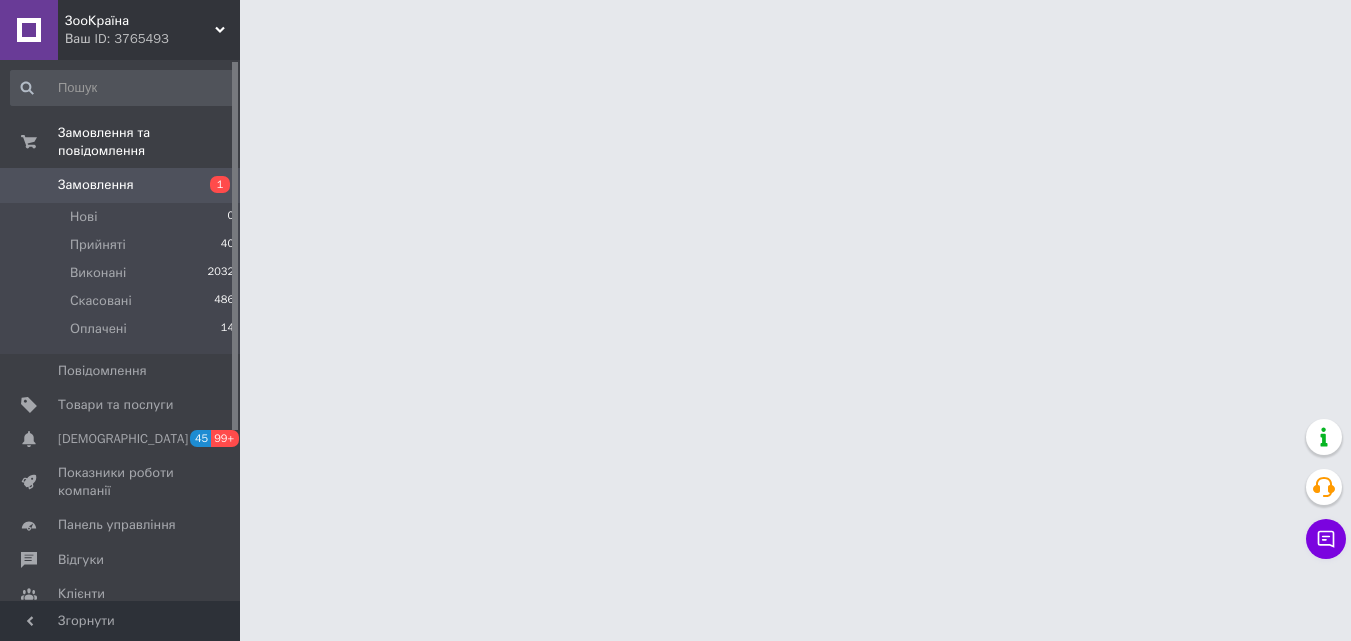 scroll, scrollTop: 0, scrollLeft: 0, axis: both 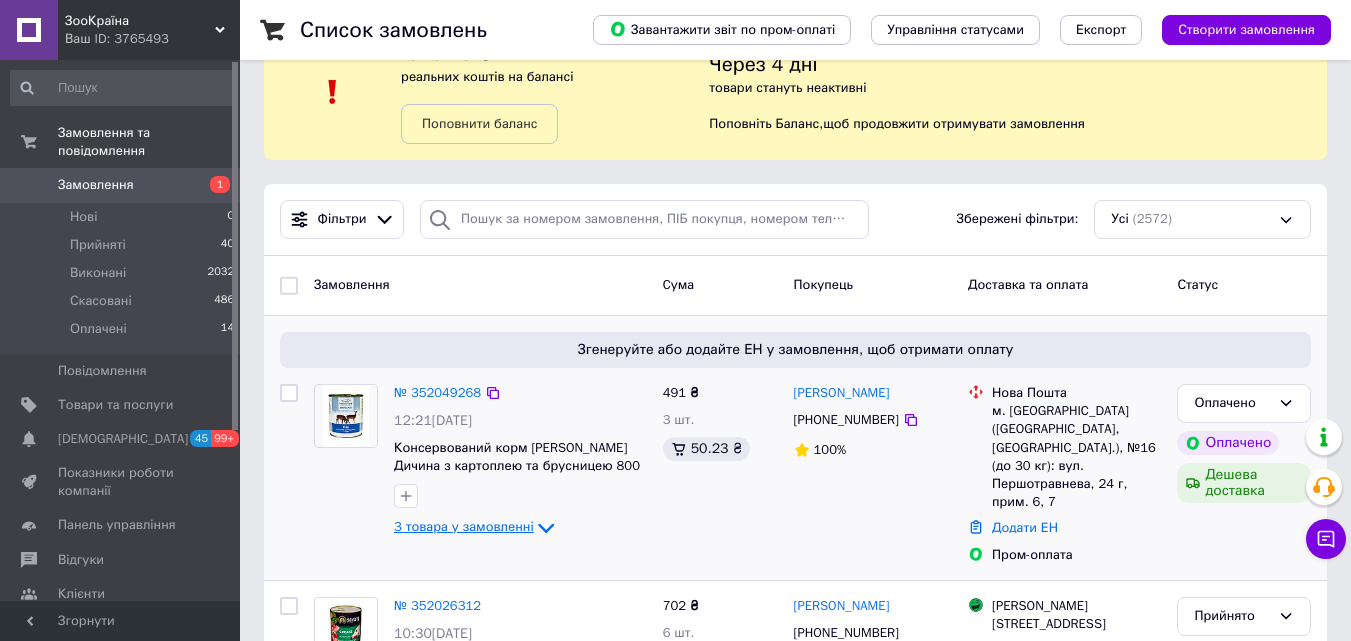 click 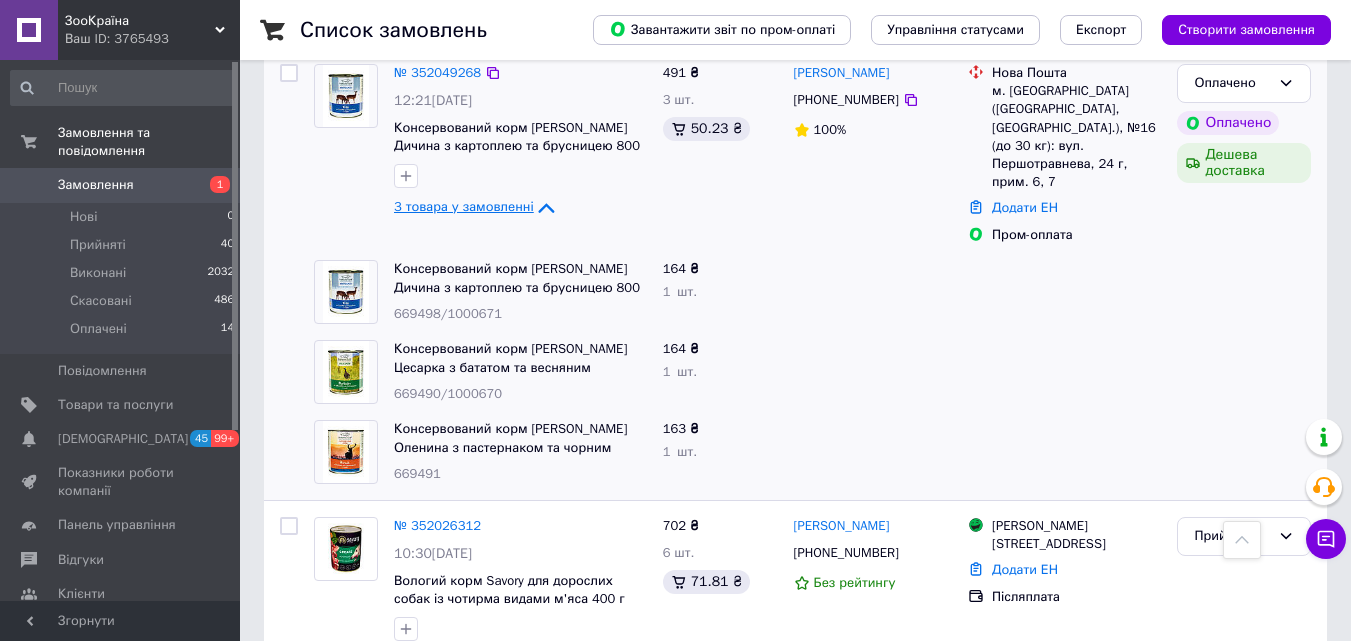 scroll, scrollTop: 360, scrollLeft: 0, axis: vertical 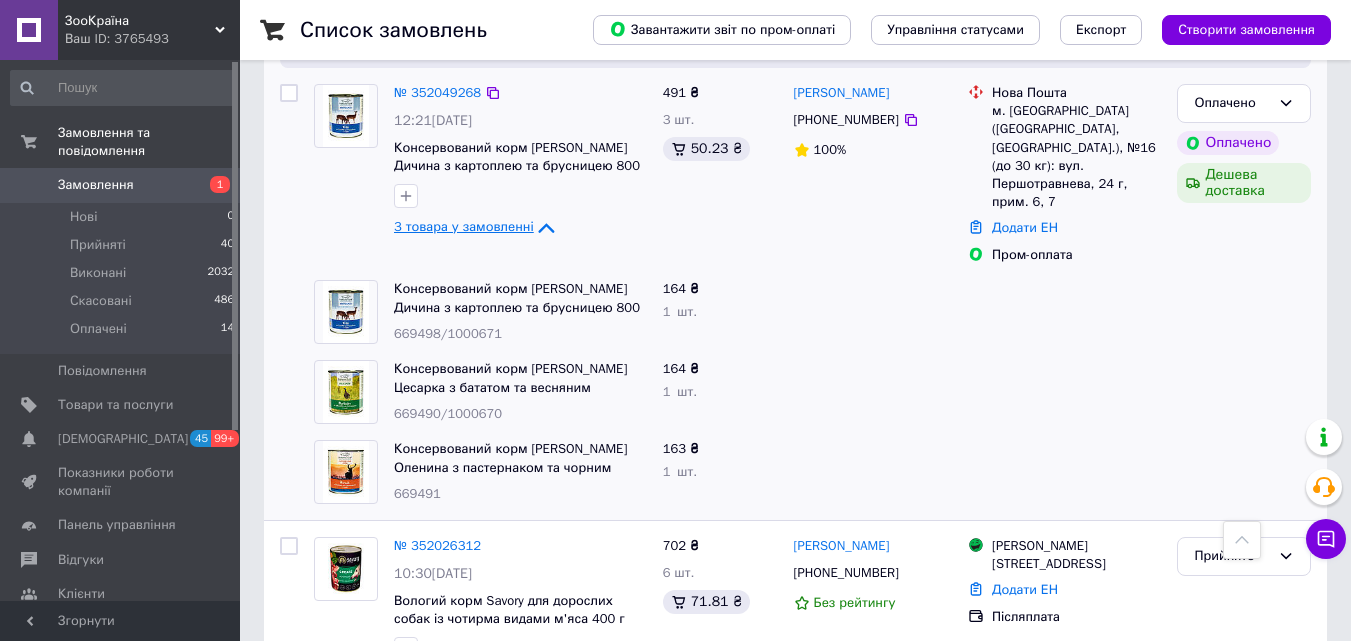 click on "669498/1000671" at bounding box center [448, 333] 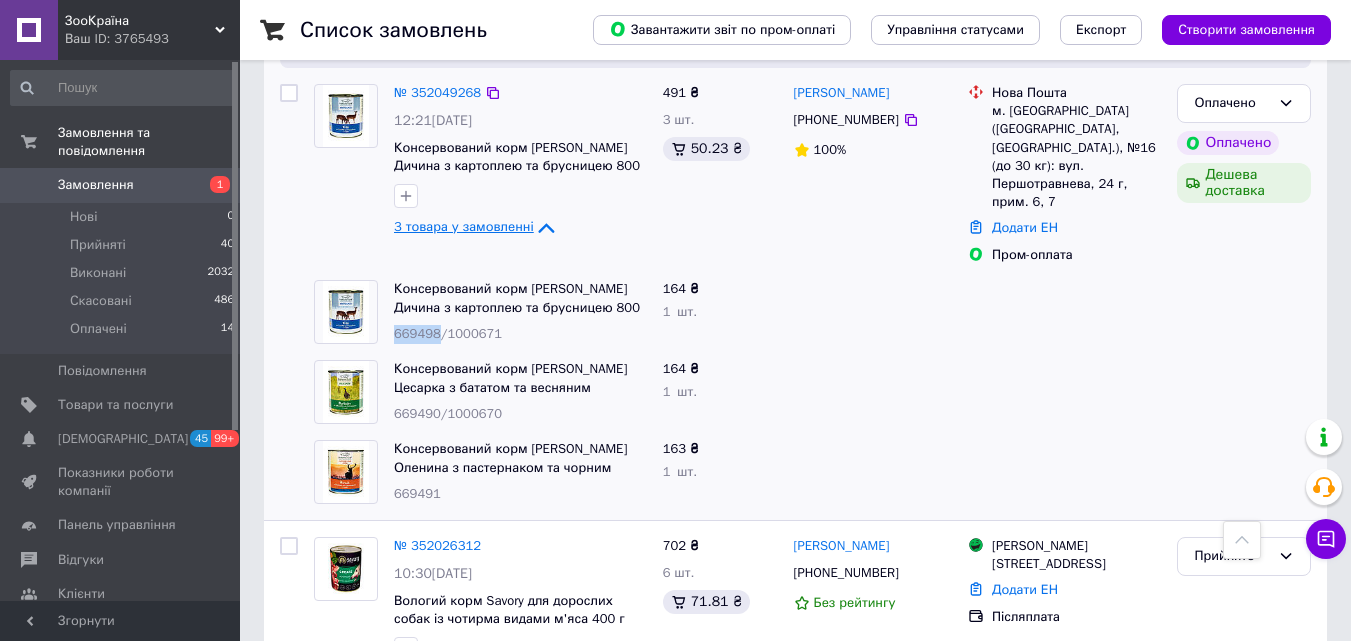click on "669498/1000671" at bounding box center [448, 333] 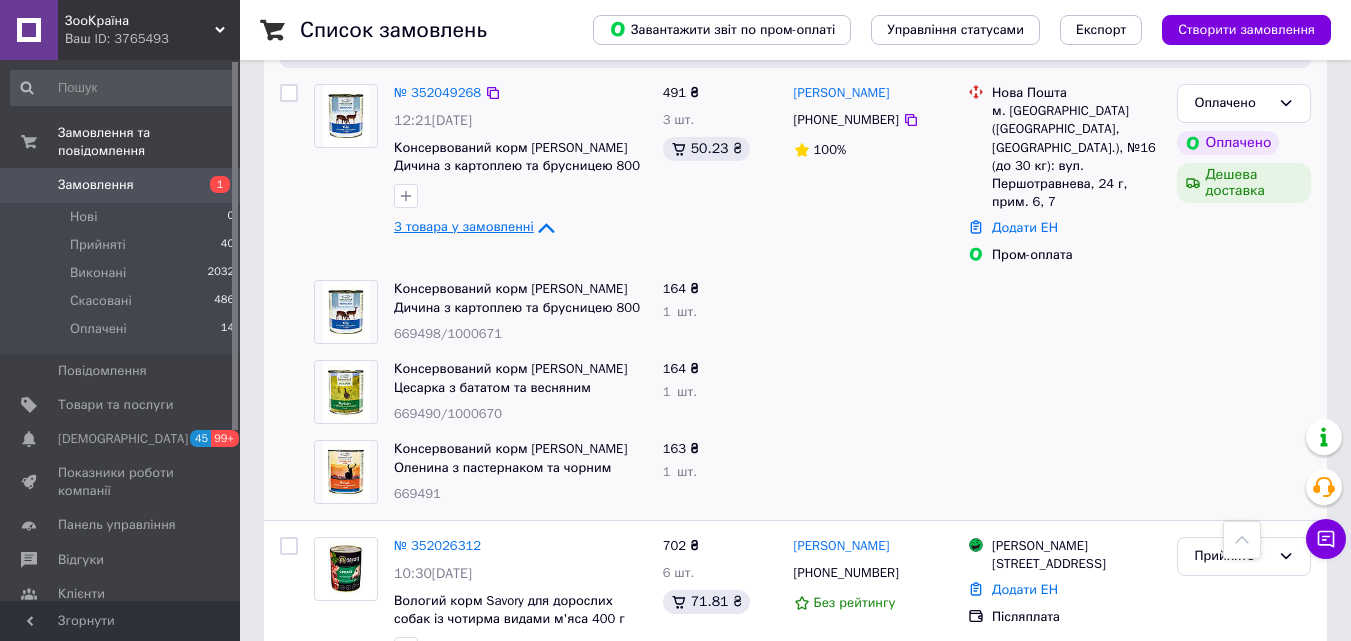 click on "669490/1000670" at bounding box center [448, 413] 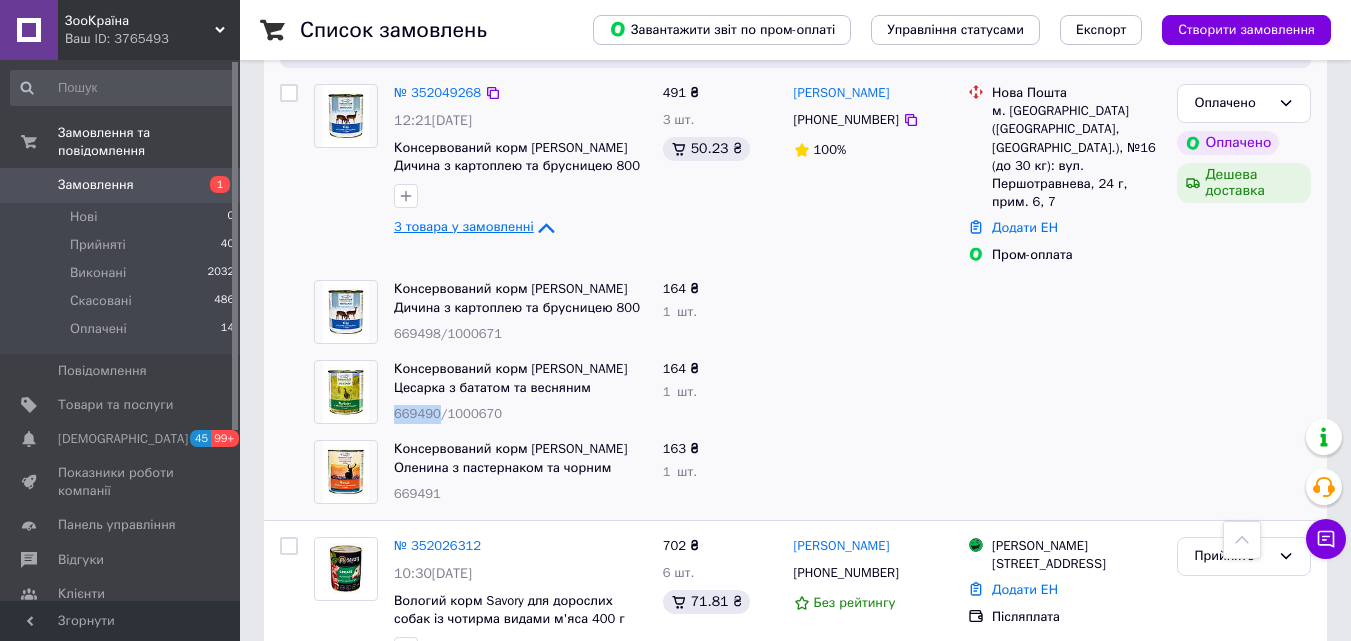 click on "669490/1000670" at bounding box center (448, 413) 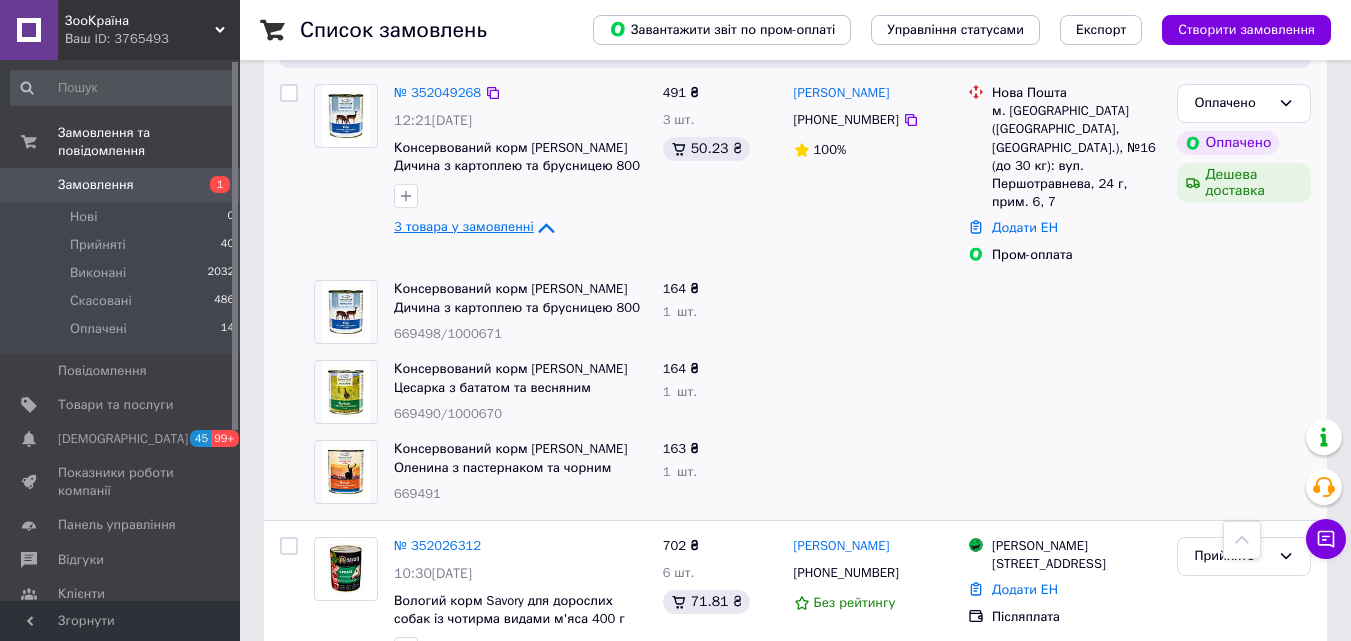 click on "Консервований корм [PERSON_NAME] Оленина з пастернаком та чорним коренем 800 г 669491" at bounding box center [520, 472] 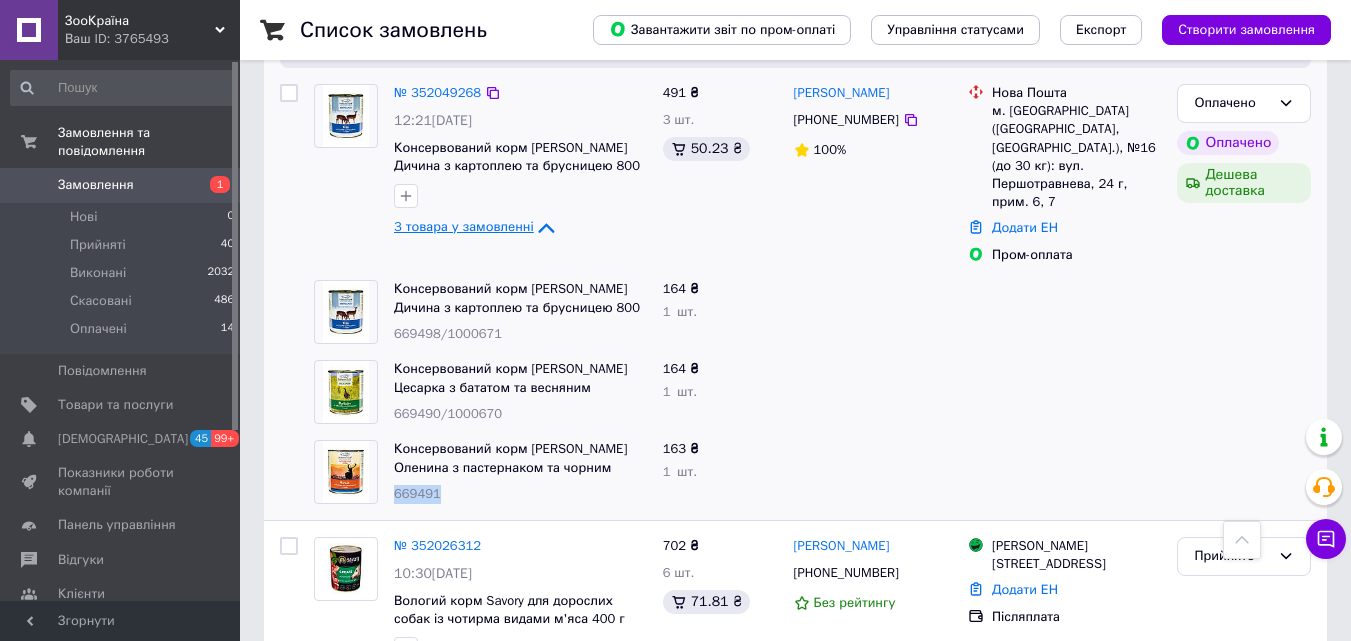 click on "669491" at bounding box center [417, 493] 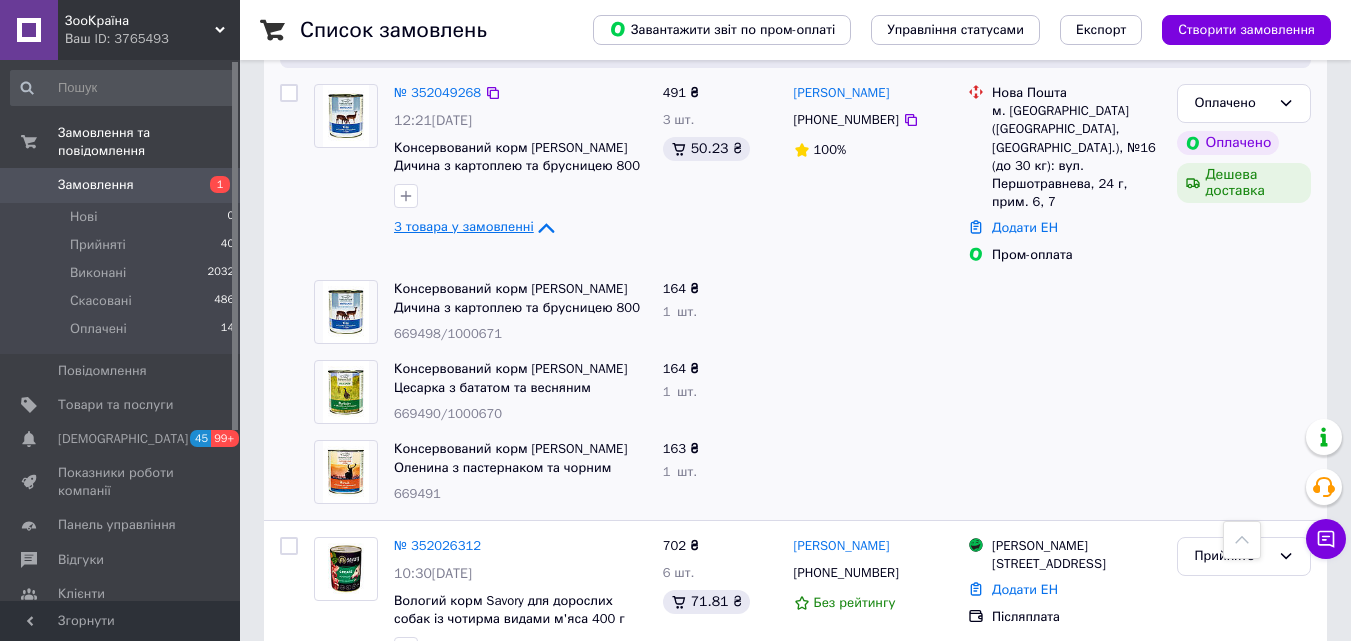 click on "669498/1000671" at bounding box center [448, 333] 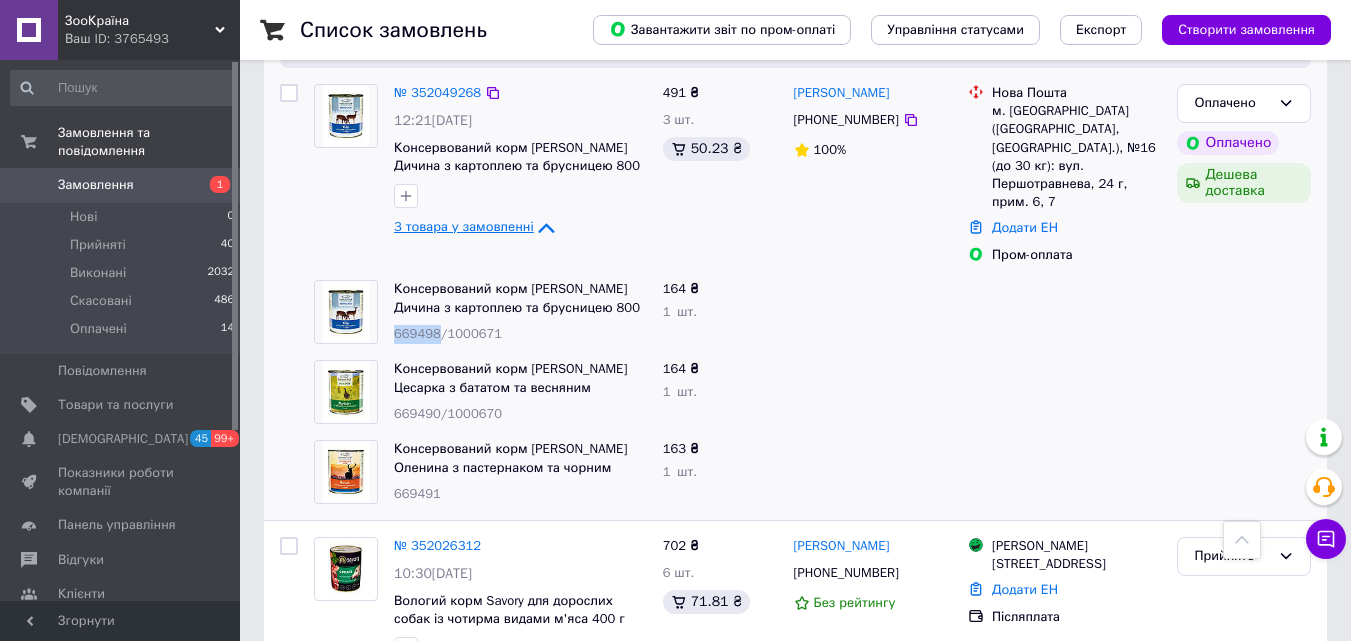 click on "669498/1000671" at bounding box center (448, 333) 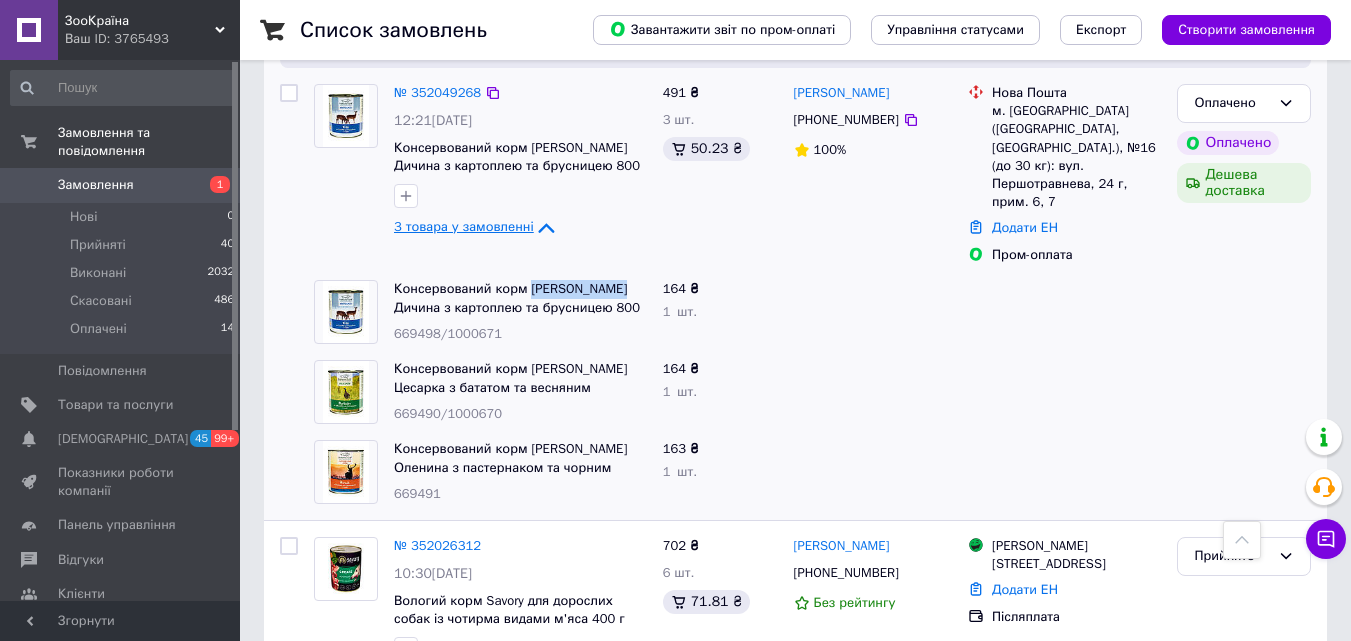 drag, startPoint x: 527, startPoint y: 248, endPoint x: 617, endPoint y: 248, distance: 90 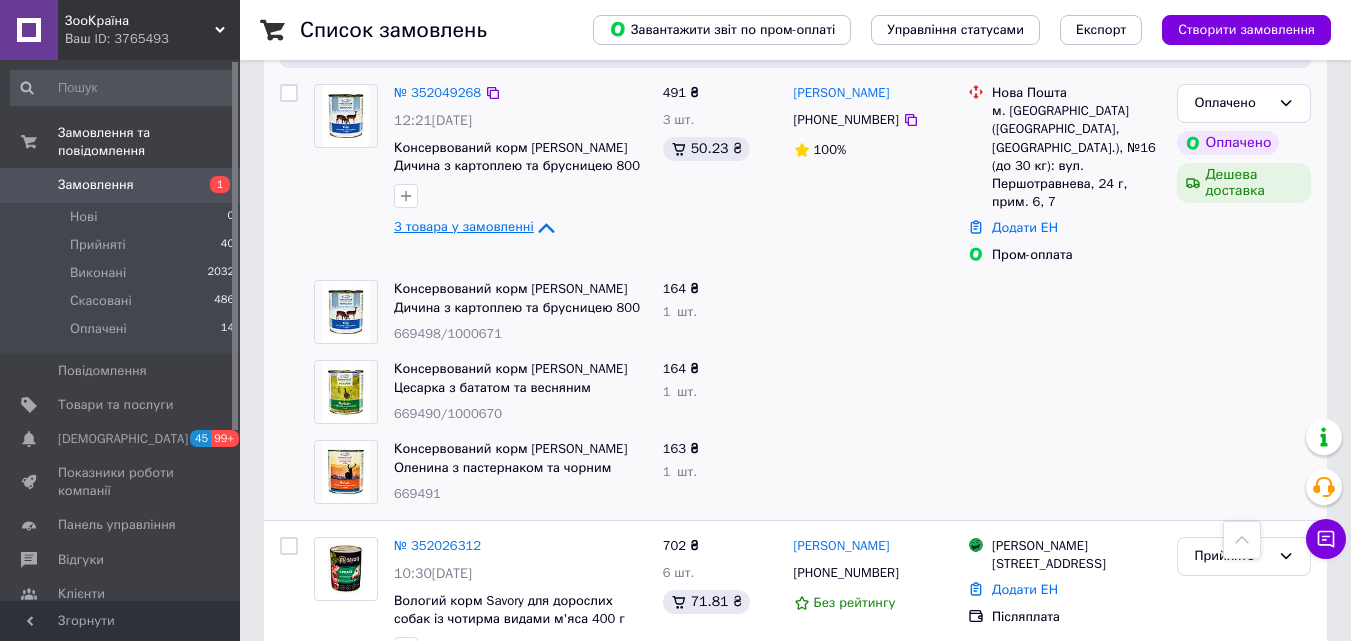 click 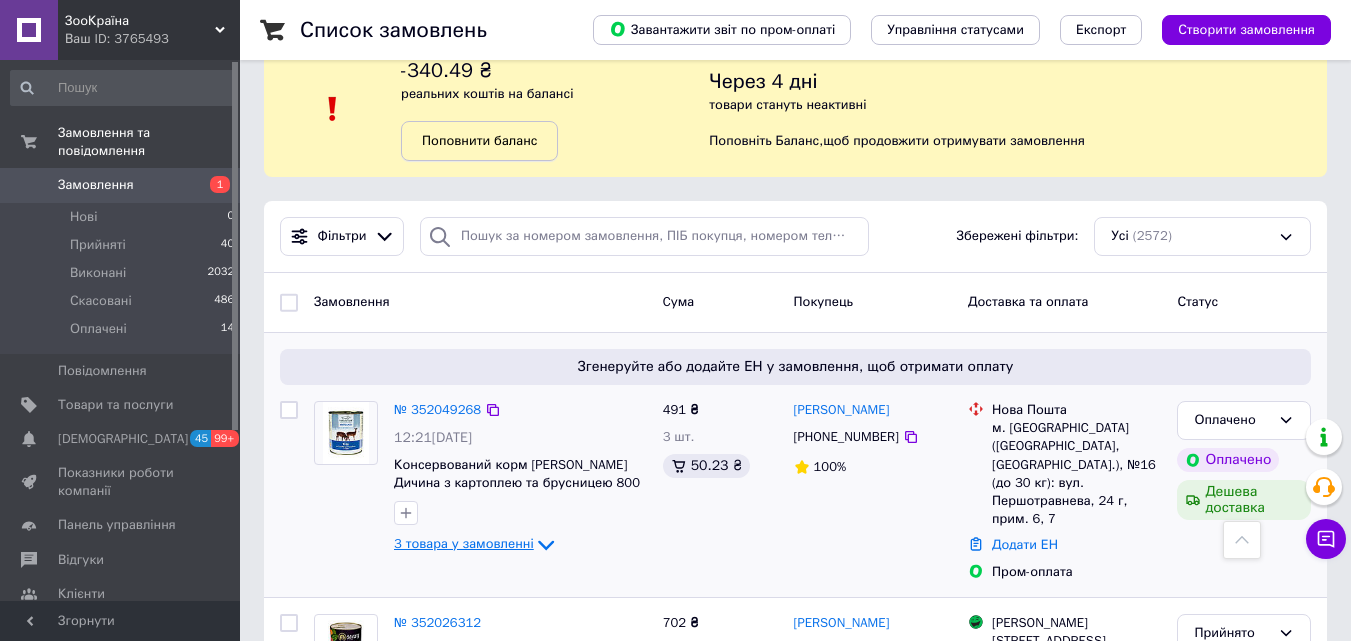 scroll, scrollTop: 0, scrollLeft: 0, axis: both 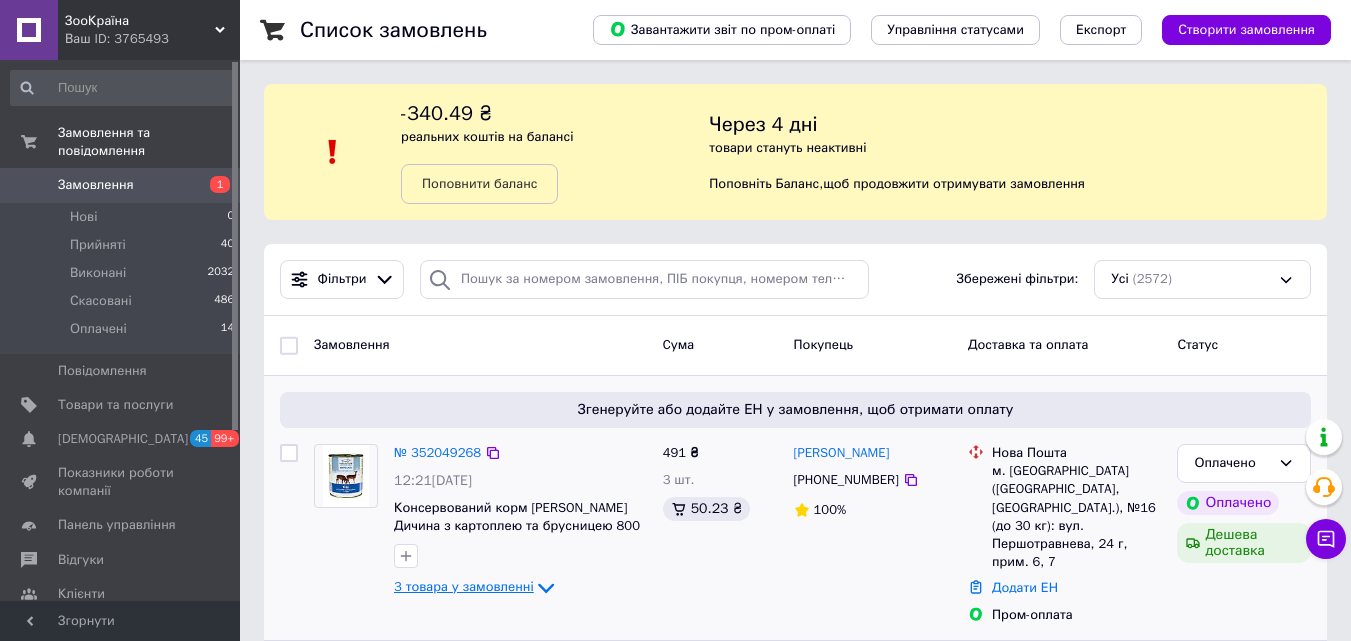 click on "Замовлення 1" at bounding box center [123, 185] 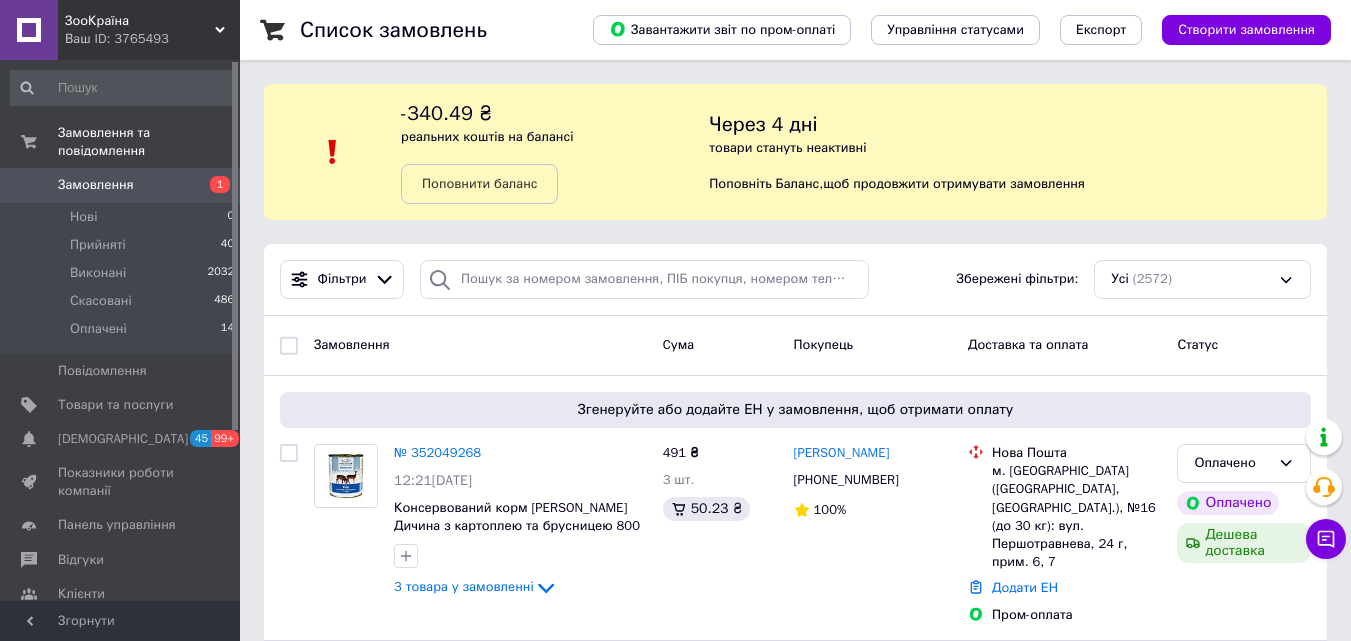 click on "Замовлення" at bounding box center [96, 185] 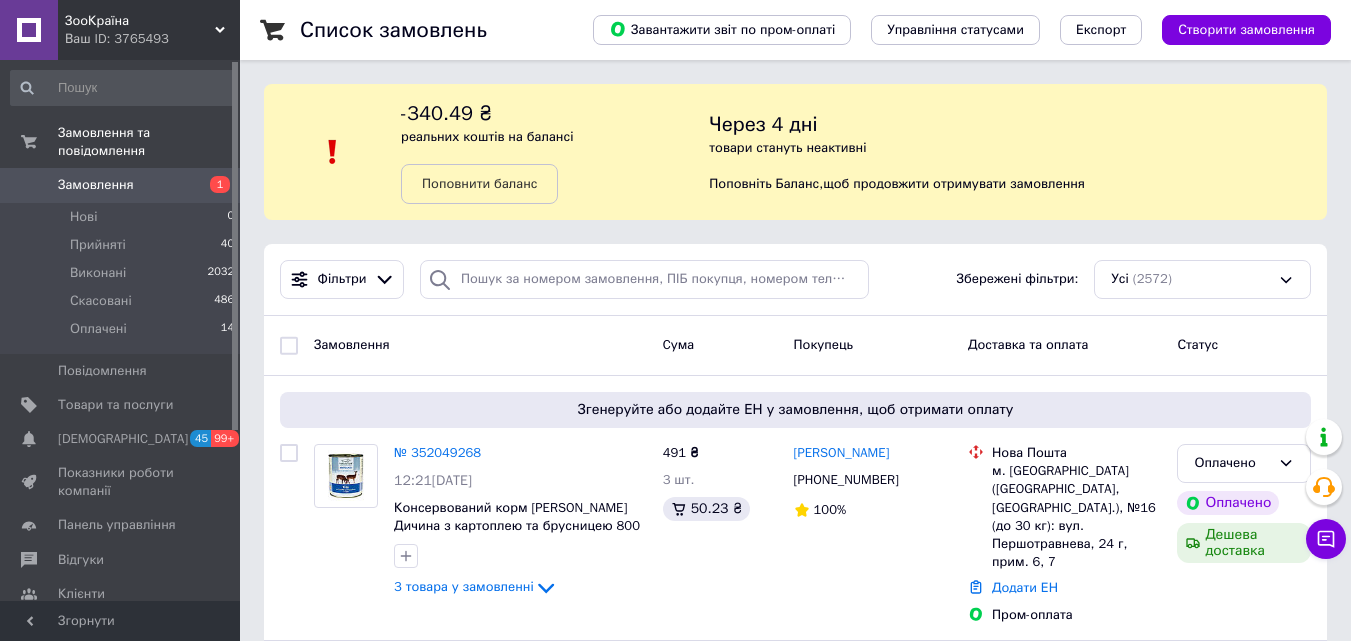 click on "Замовлення" at bounding box center [96, 185] 